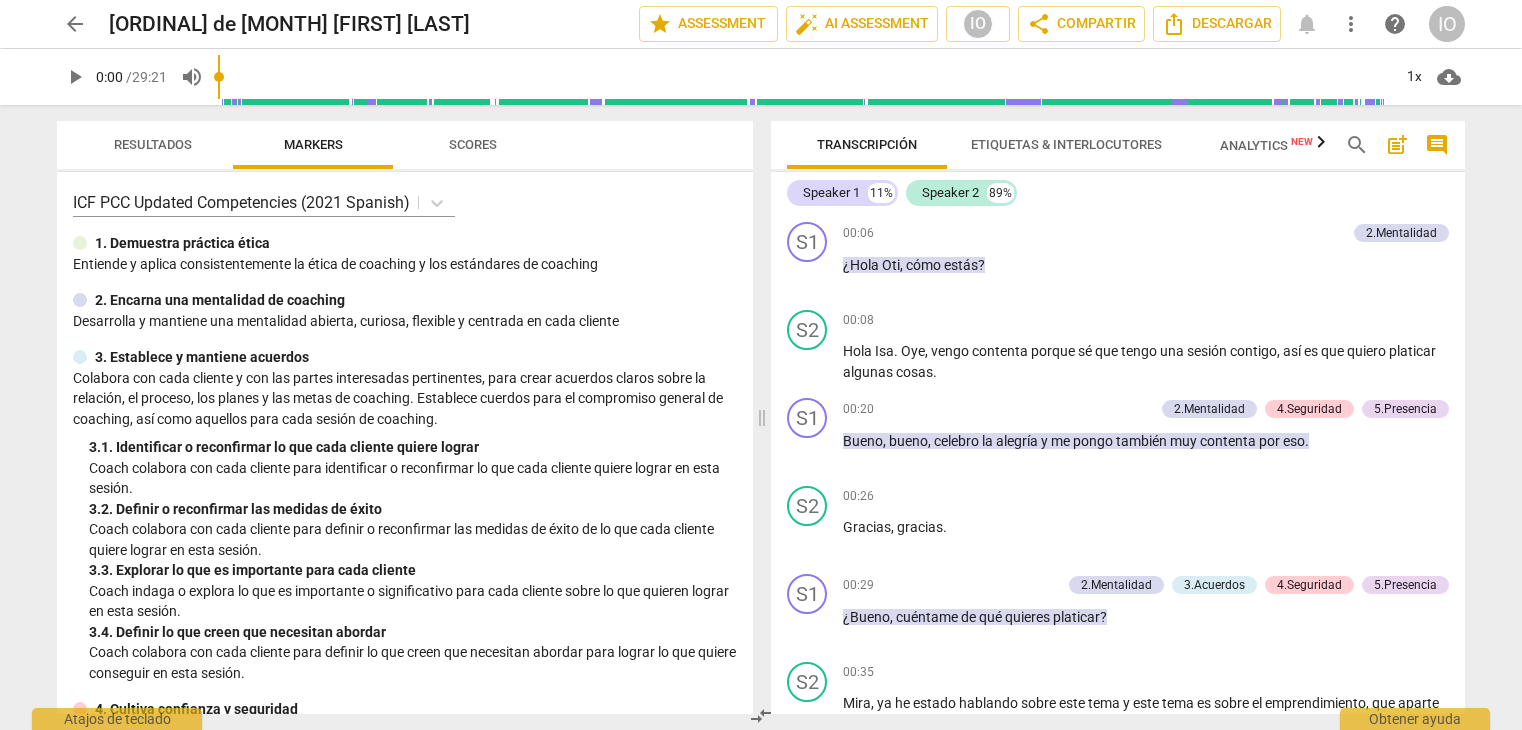 scroll, scrollTop: 0, scrollLeft: 0, axis: both 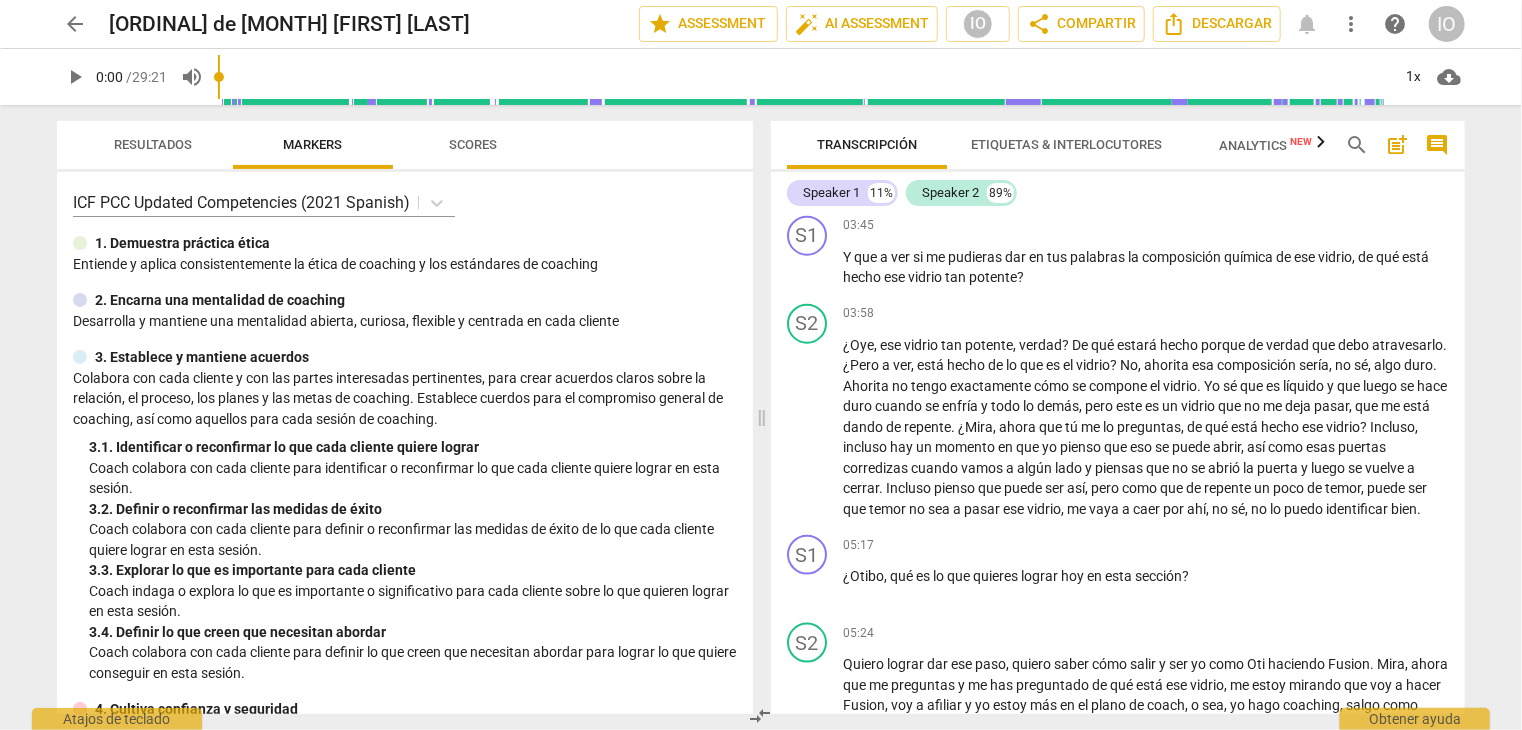 click on "arrow_back" at bounding box center (75, 24) 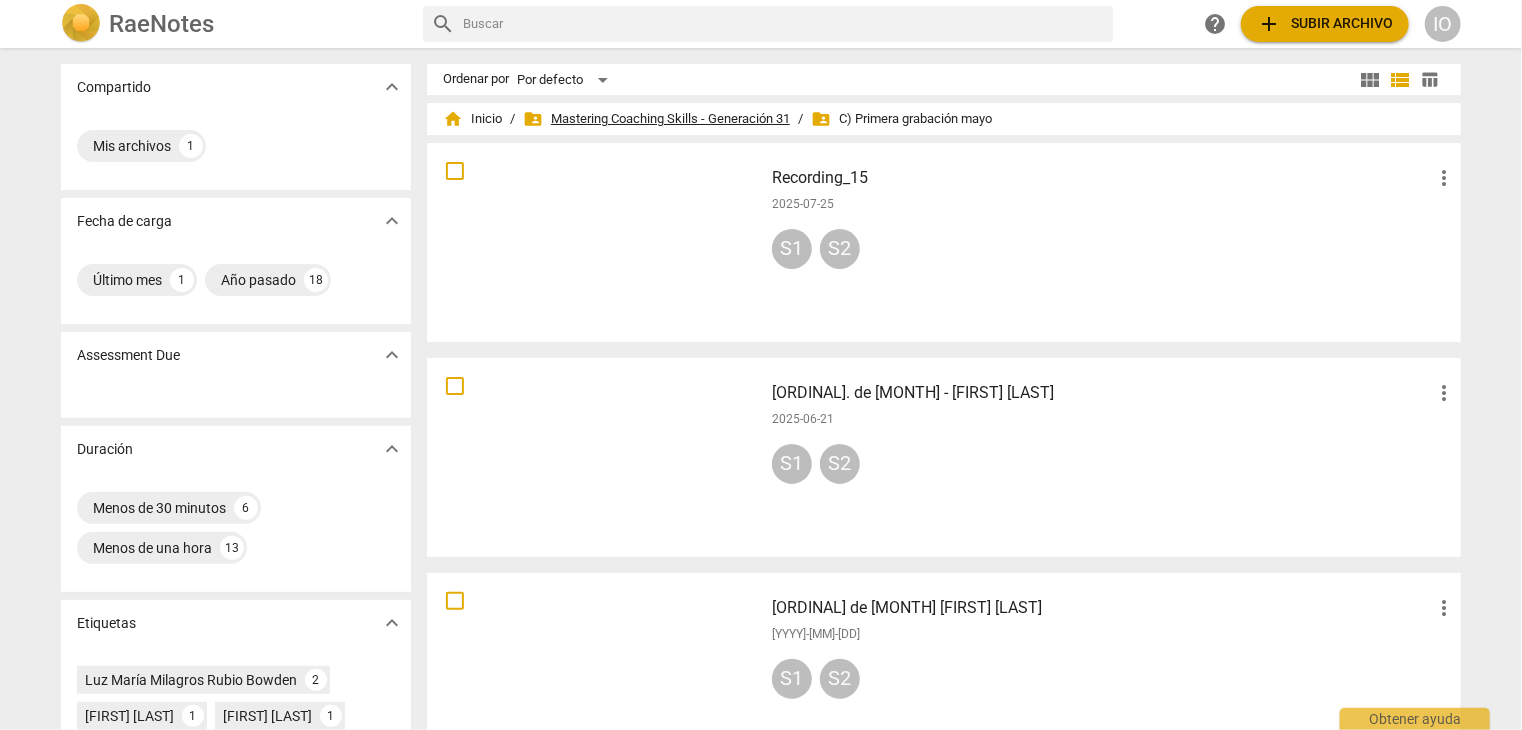 click on "folder_shared Mastering Coaching Skills - Generación 31" at bounding box center (656, 119) 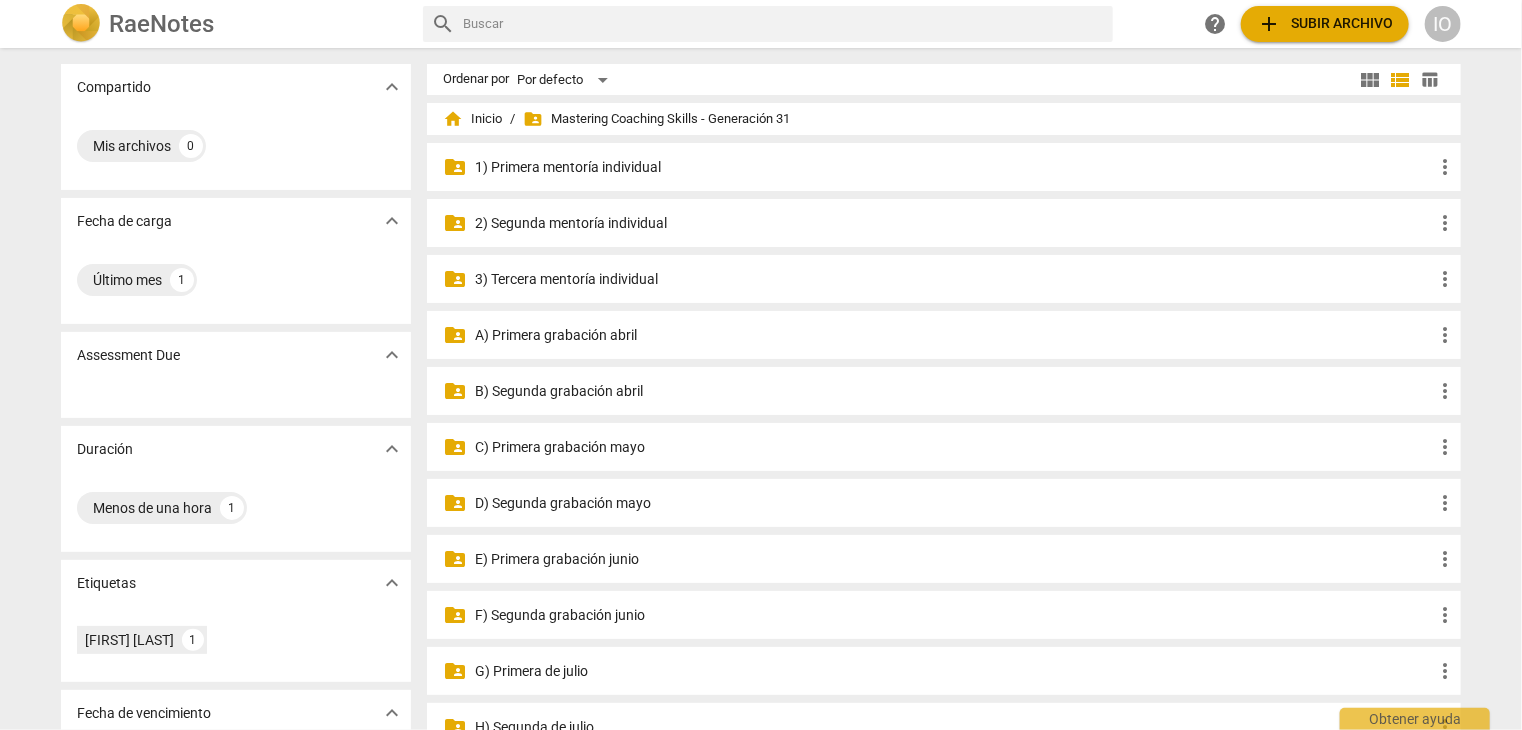 click on "C) Primera grabación mayo" at bounding box center (954, 447) 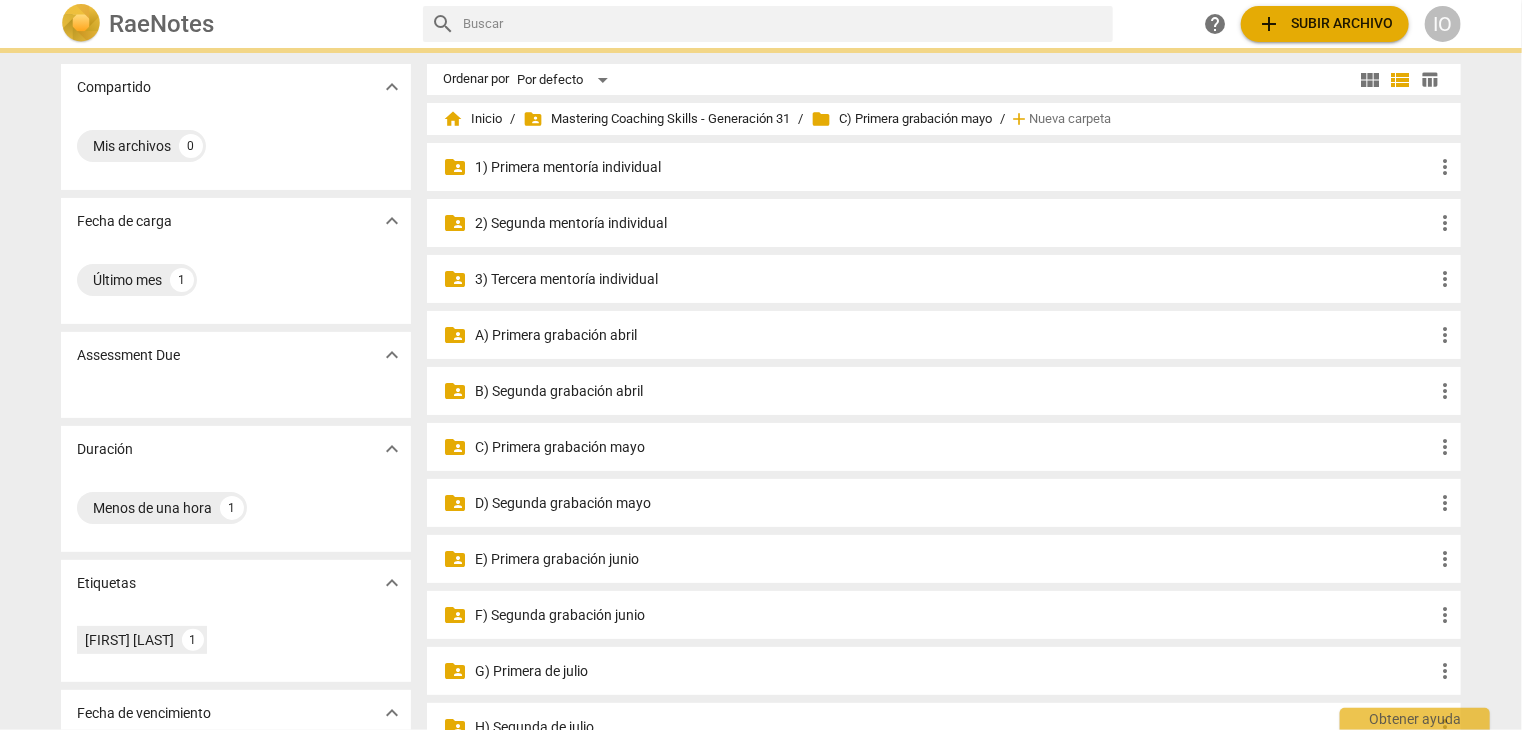 click on "C) Primera grabación mayo" at bounding box center [954, 447] 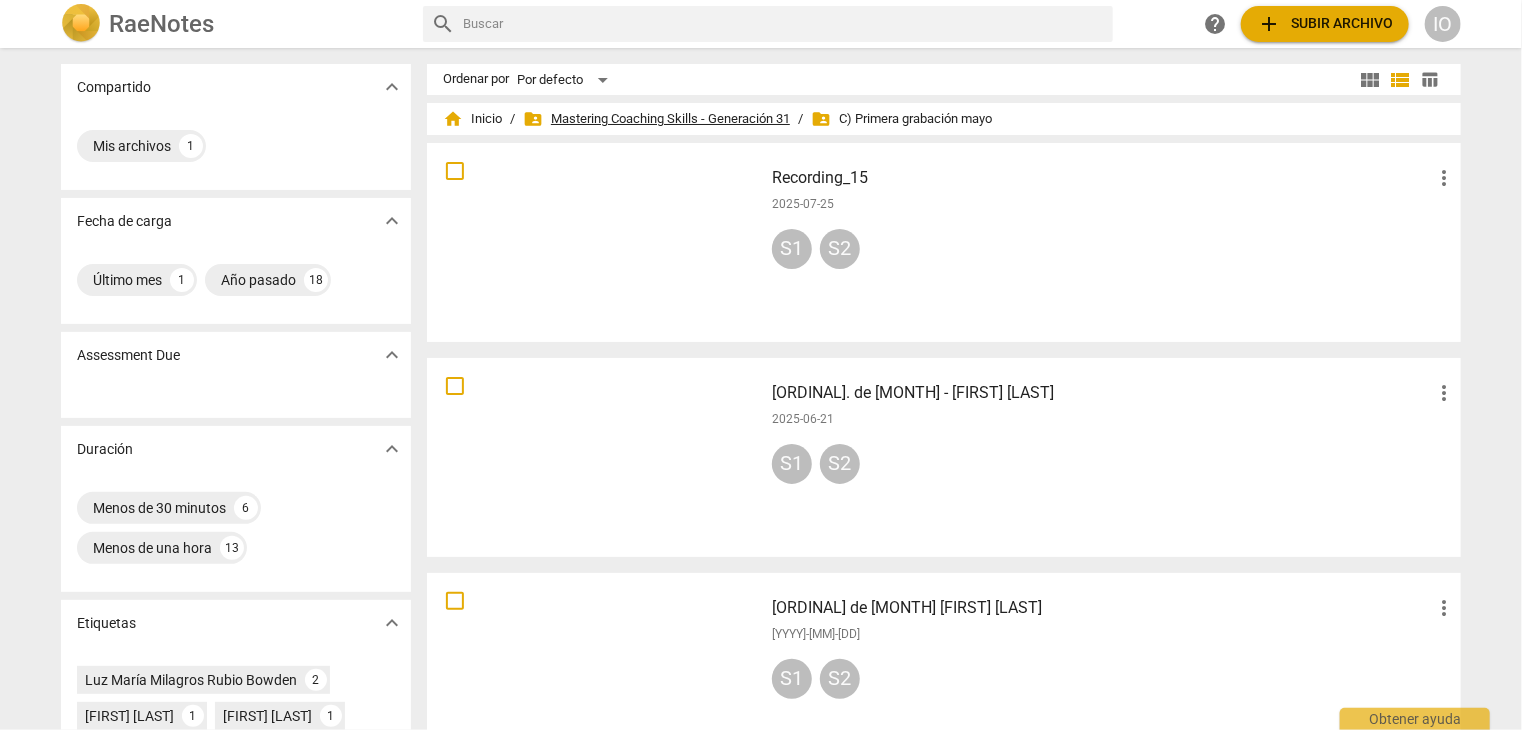 click on "folder_shared Mastering Coaching Skills - Generación 31" at bounding box center (656, 119) 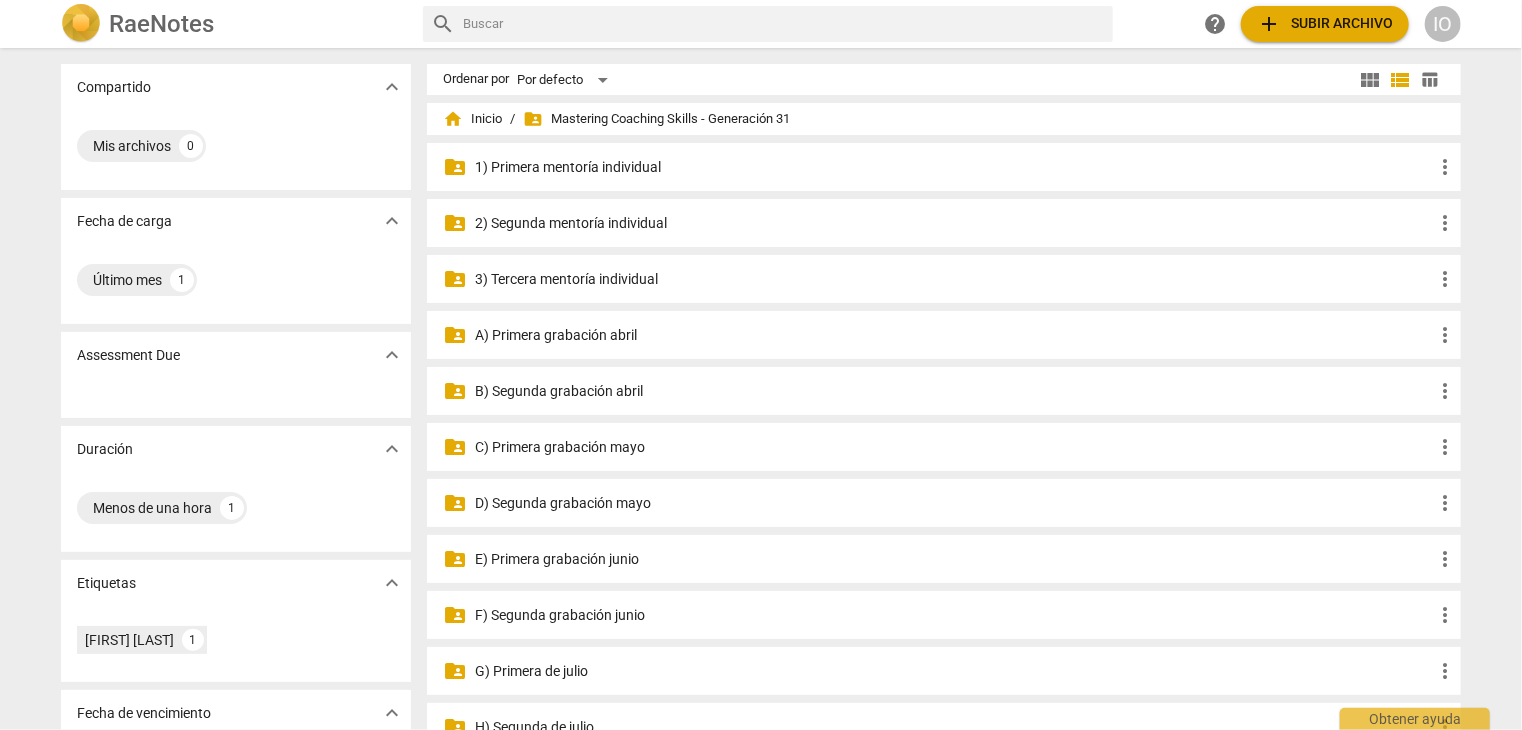 click on "D) Segunda grabación mayo" at bounding box center [954, 503] 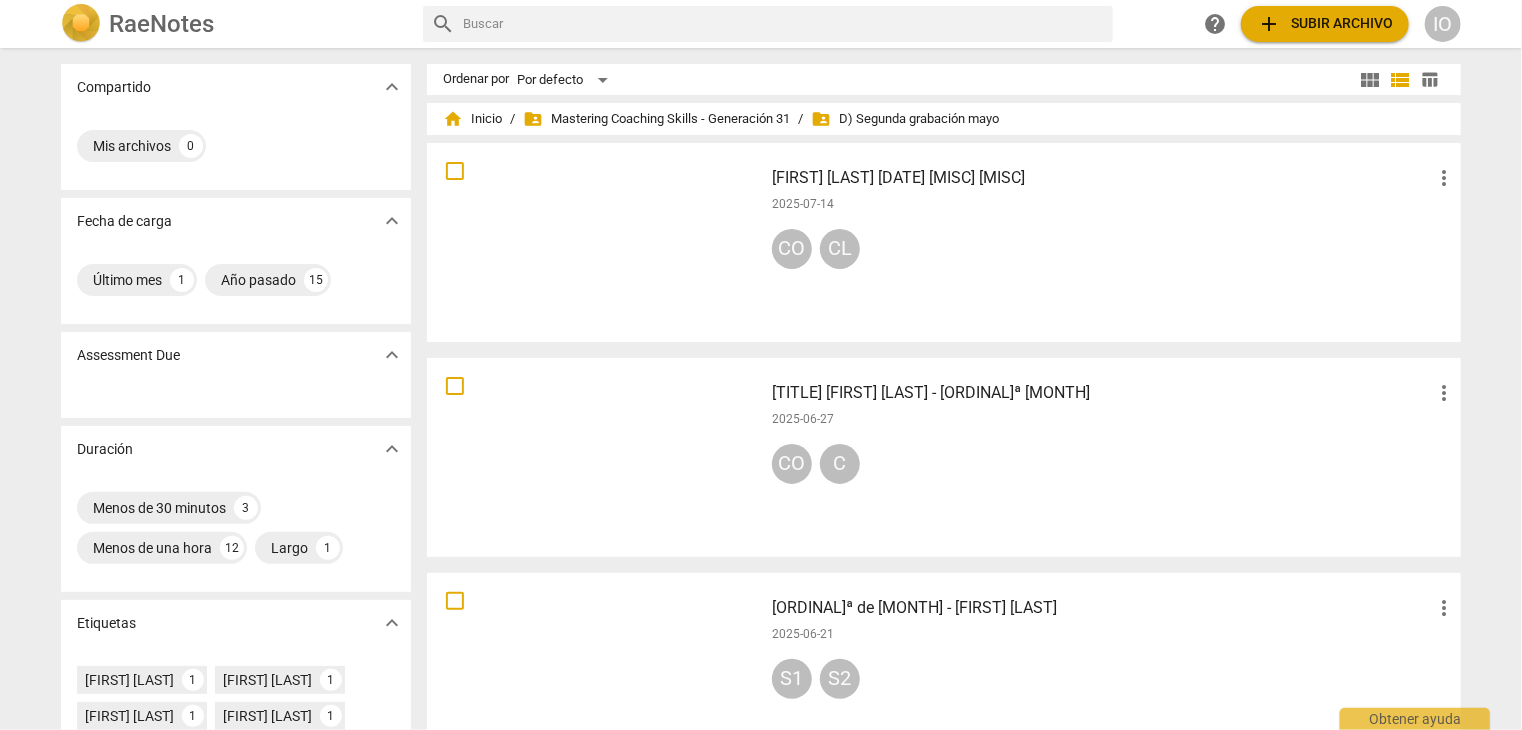 click on "add   Subir archivo" at bounding box center (1325, 24) 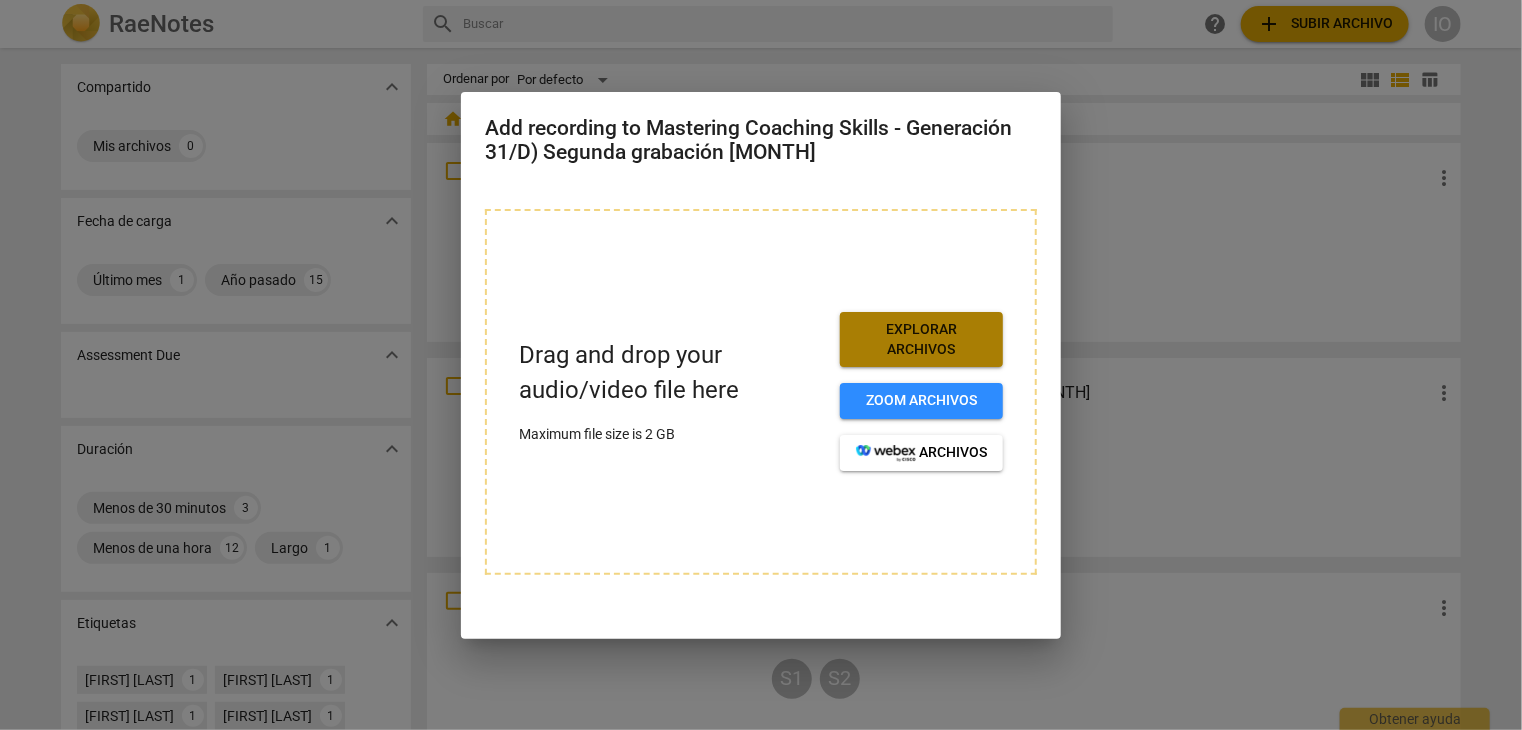 click on "Explorar archivos" at bounding box center [921, 339] 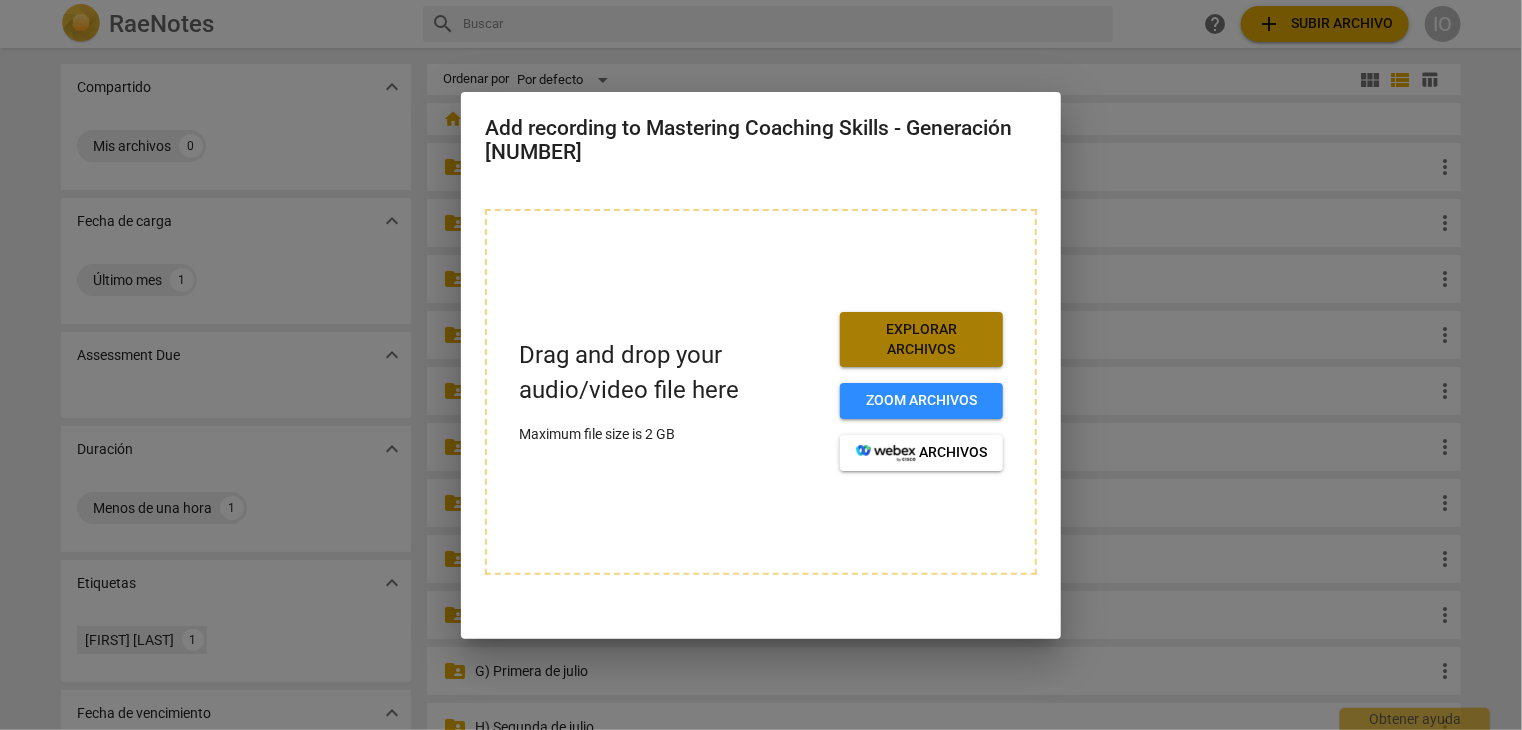 click on "Explorar archivos" at bounding box center (921, 339) 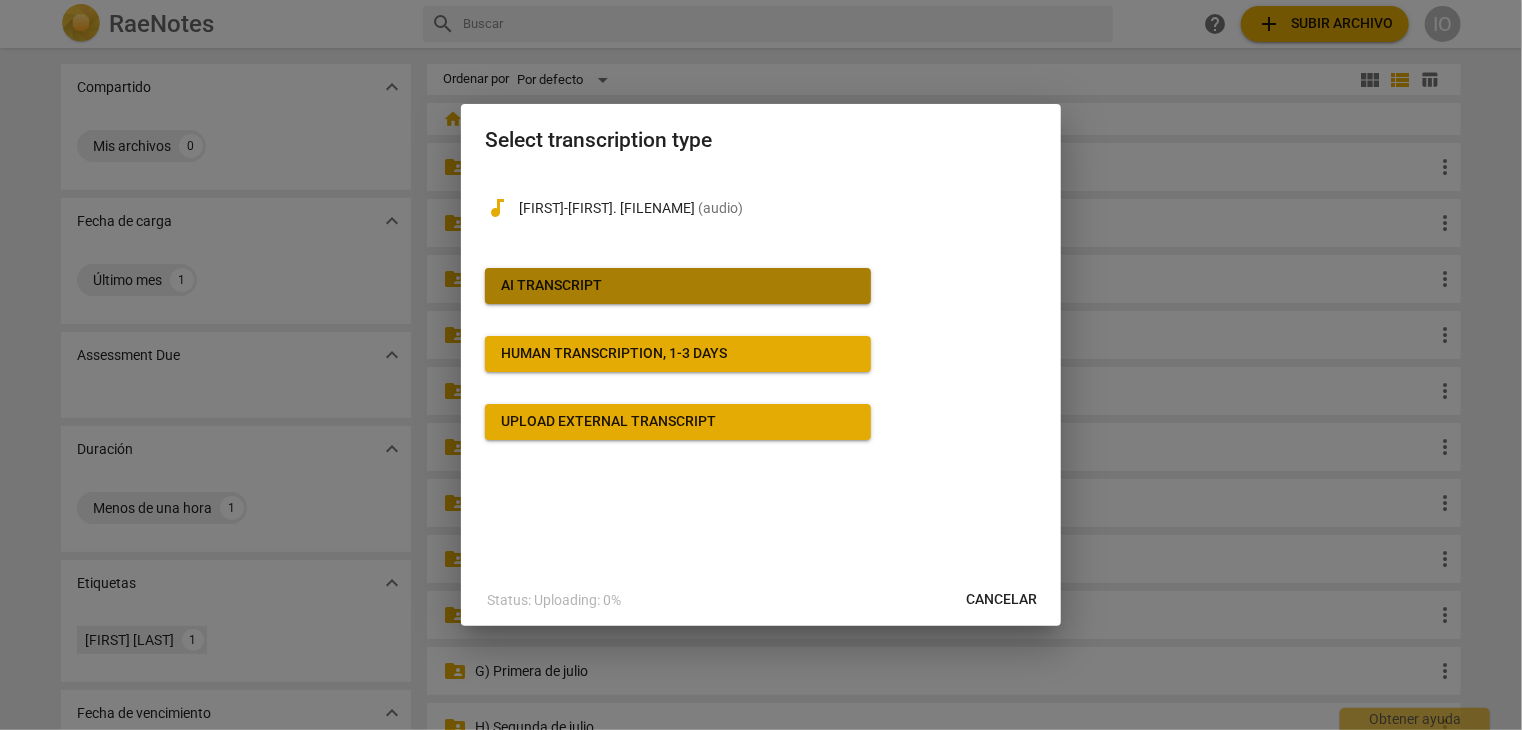 click on "AI Transcript" at bounding box center [678, 286] 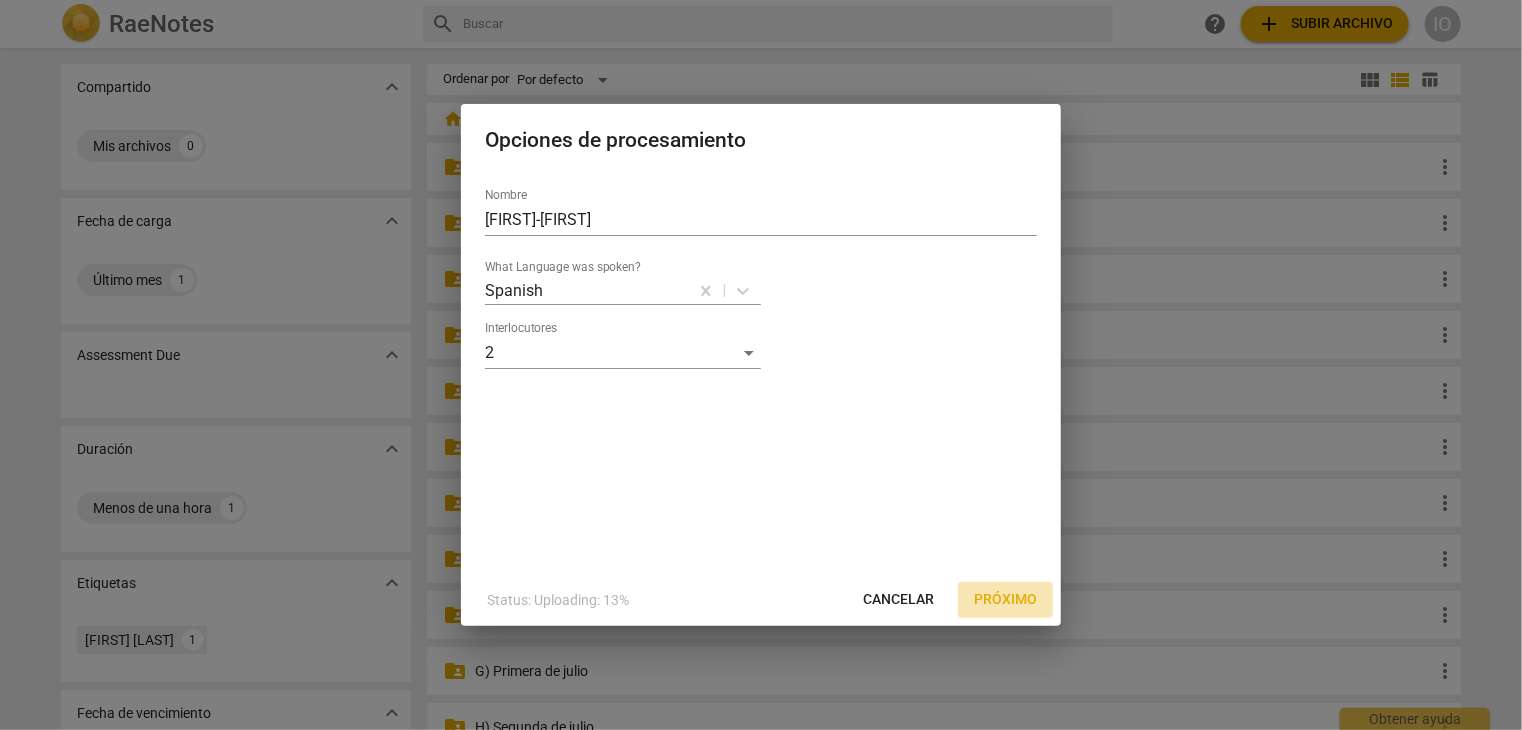 click on "Próximo" at bounding box center (1005, 600) 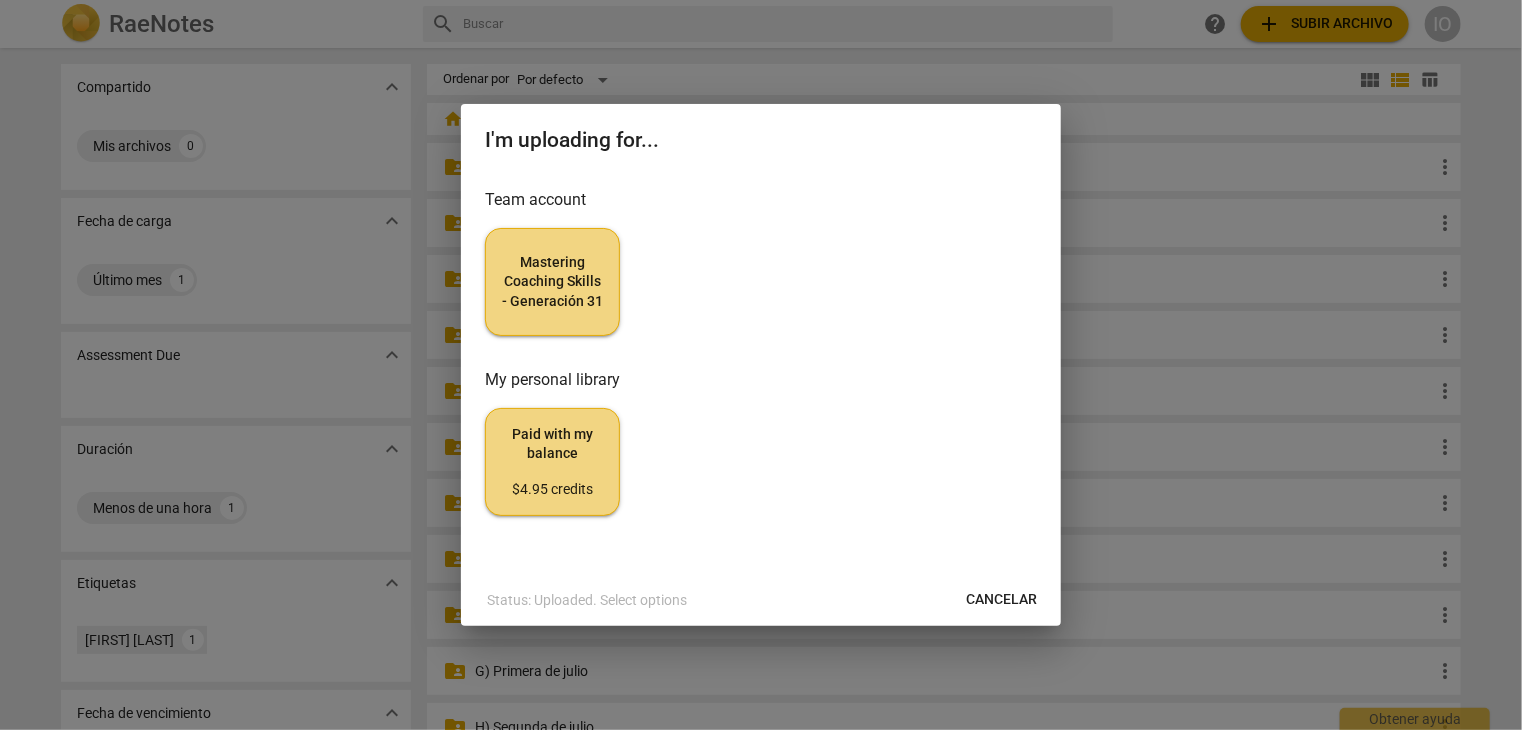 click on "Mastering Coaching Skills - Generación 31" at bounding box center [552, 282] 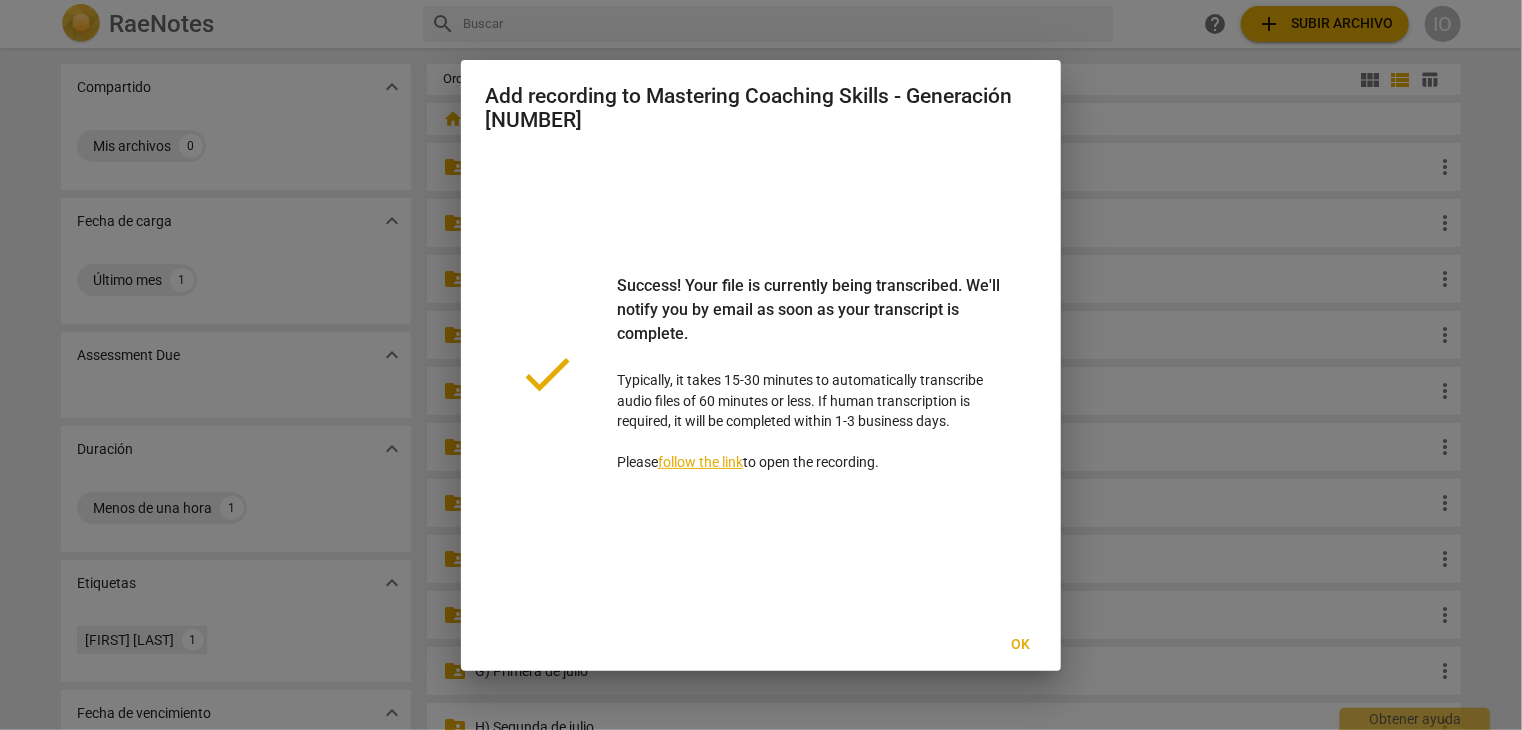 click on "Ok" at bounding box center (1021, 645) 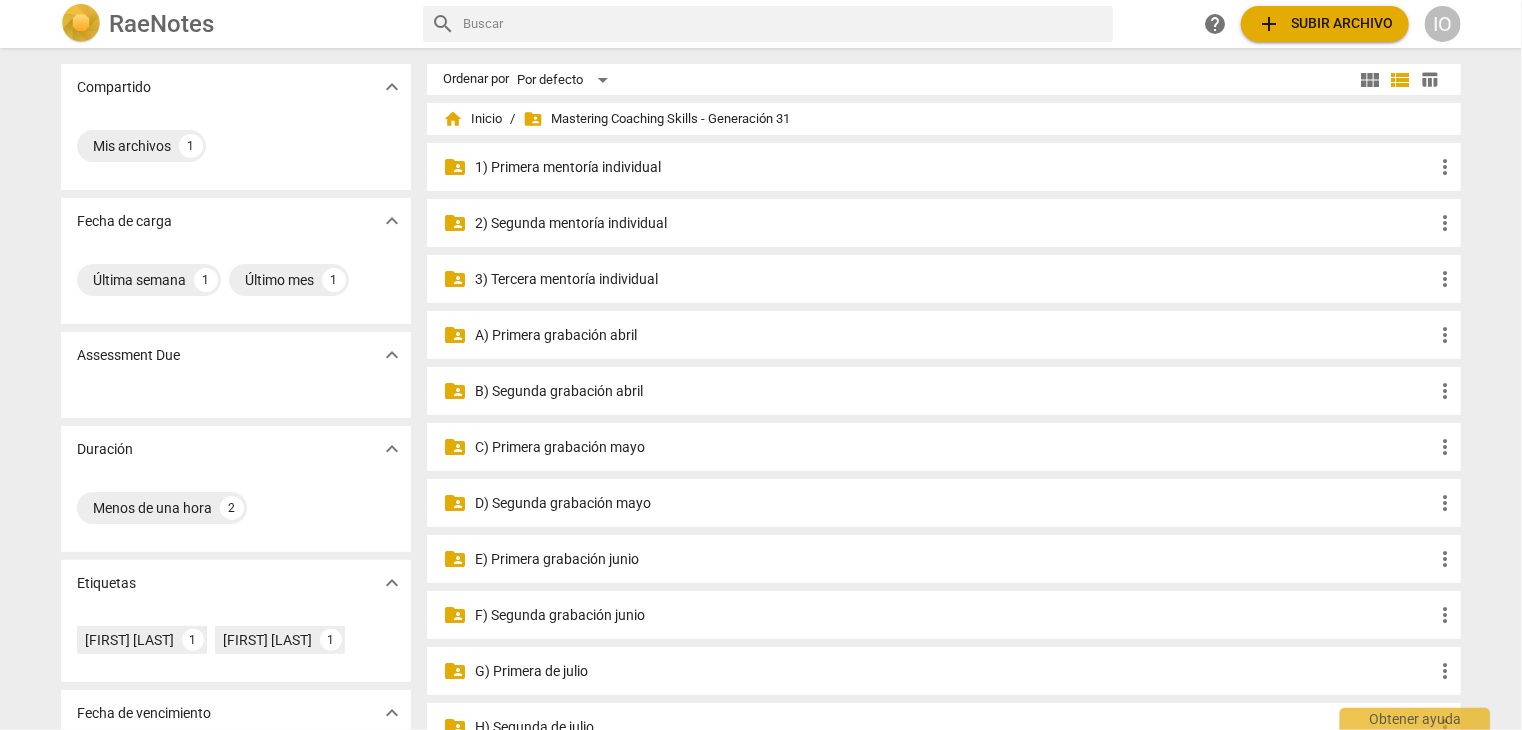 click on "E) Primera grabación junio" at bounding box center [954, 559] 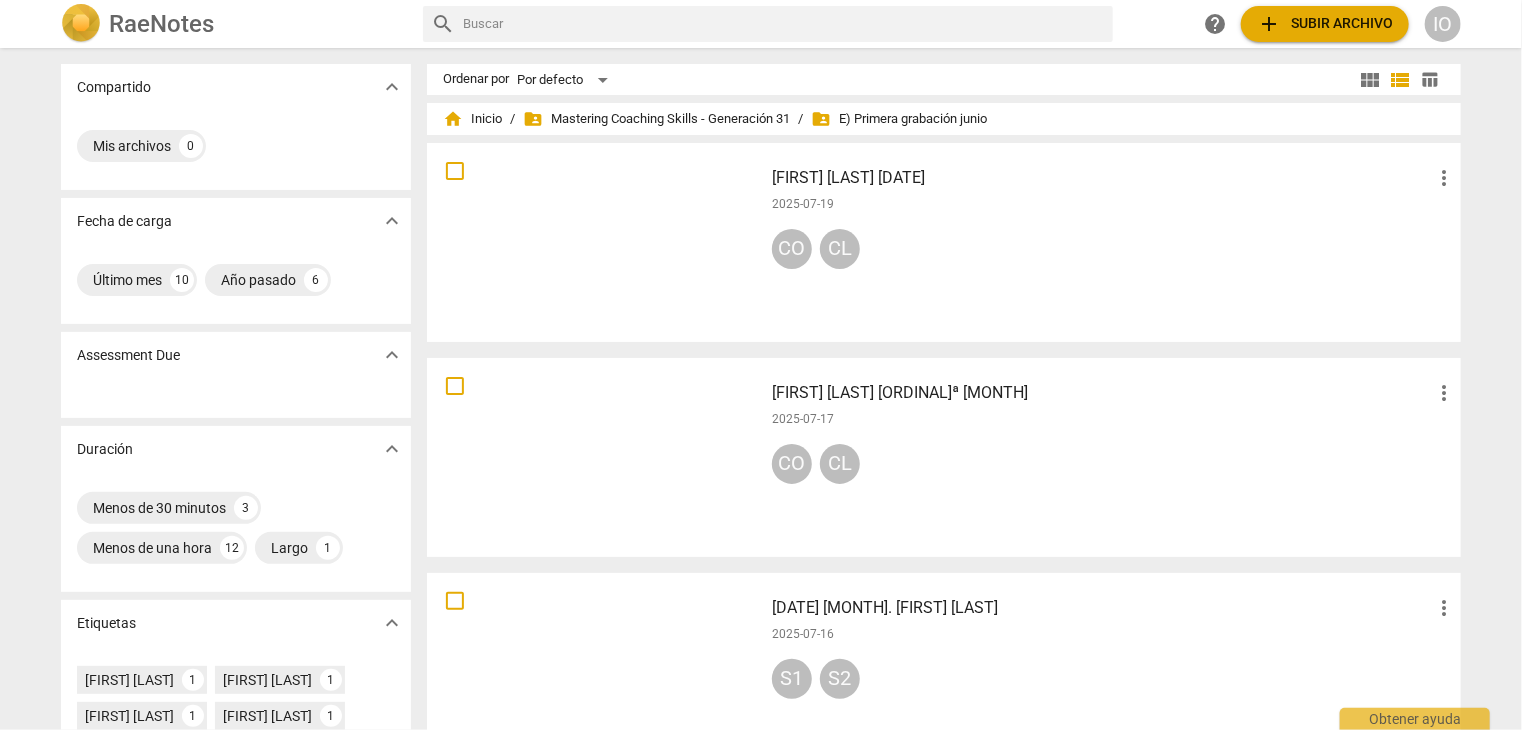 click on "add   Subir archivo" at bounding box center (1325, 24) 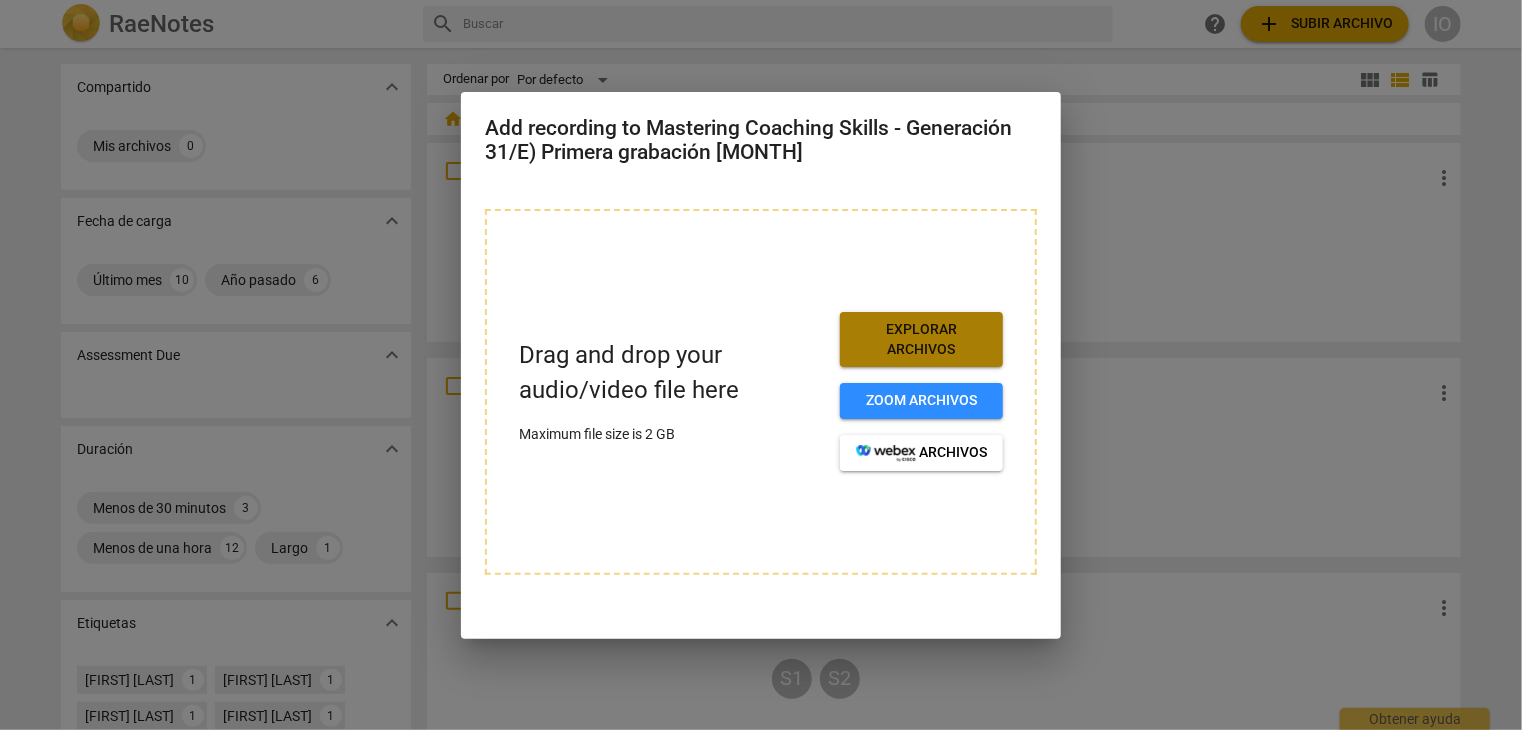click on "Explorar archivos" at bounding box center [921, 339] 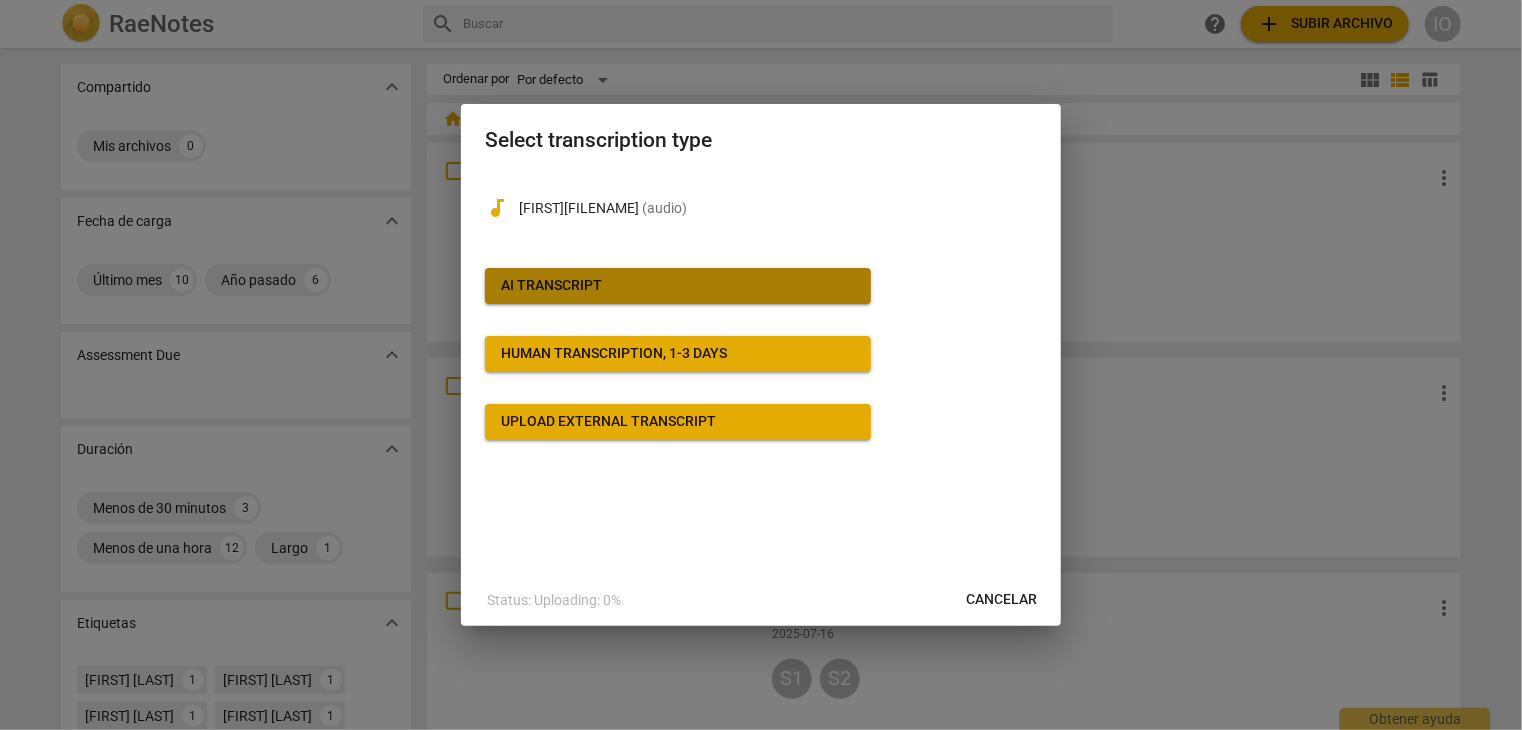 click on "AI Transcript" at bounding box center [678, 286] 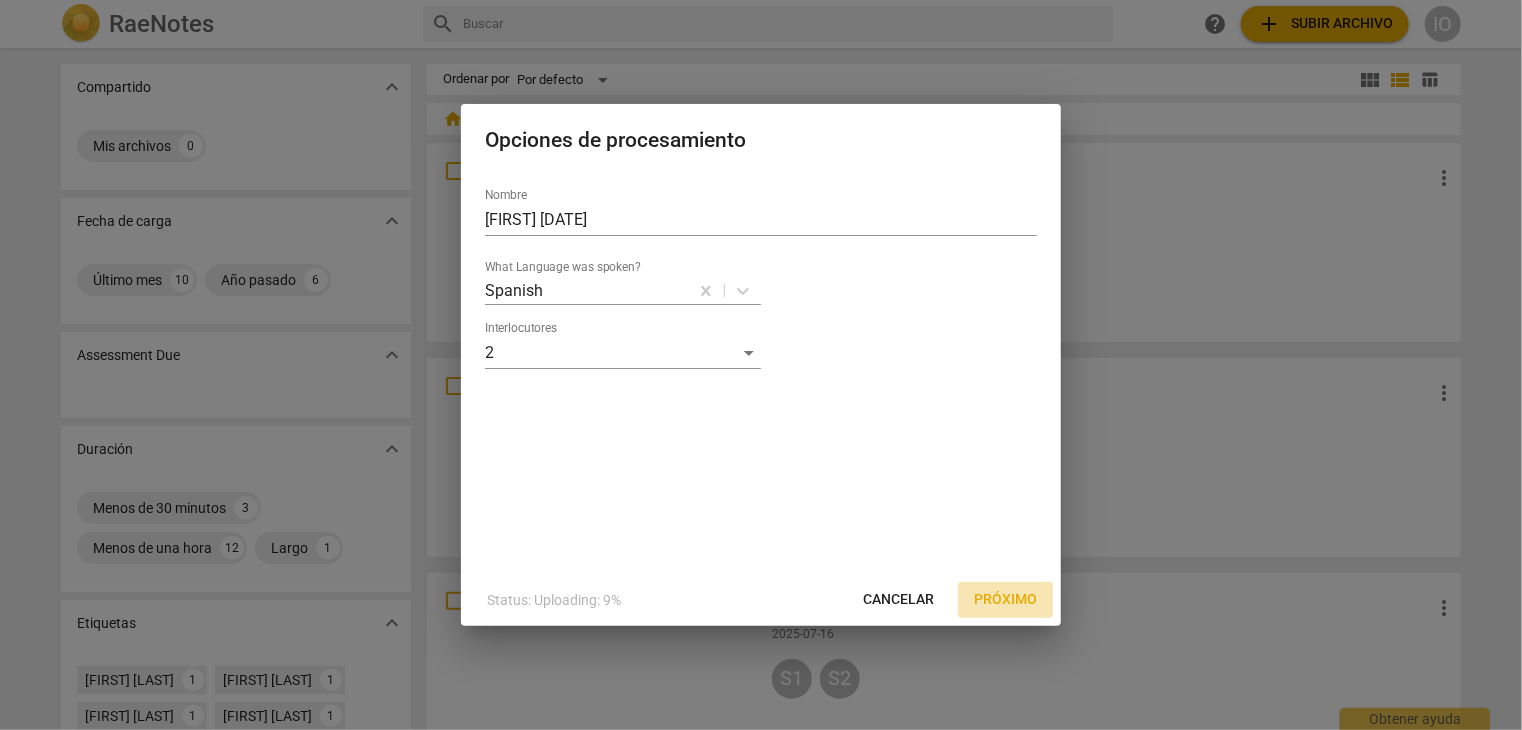 click on "Próximo" at bounding box center [1005, 600] 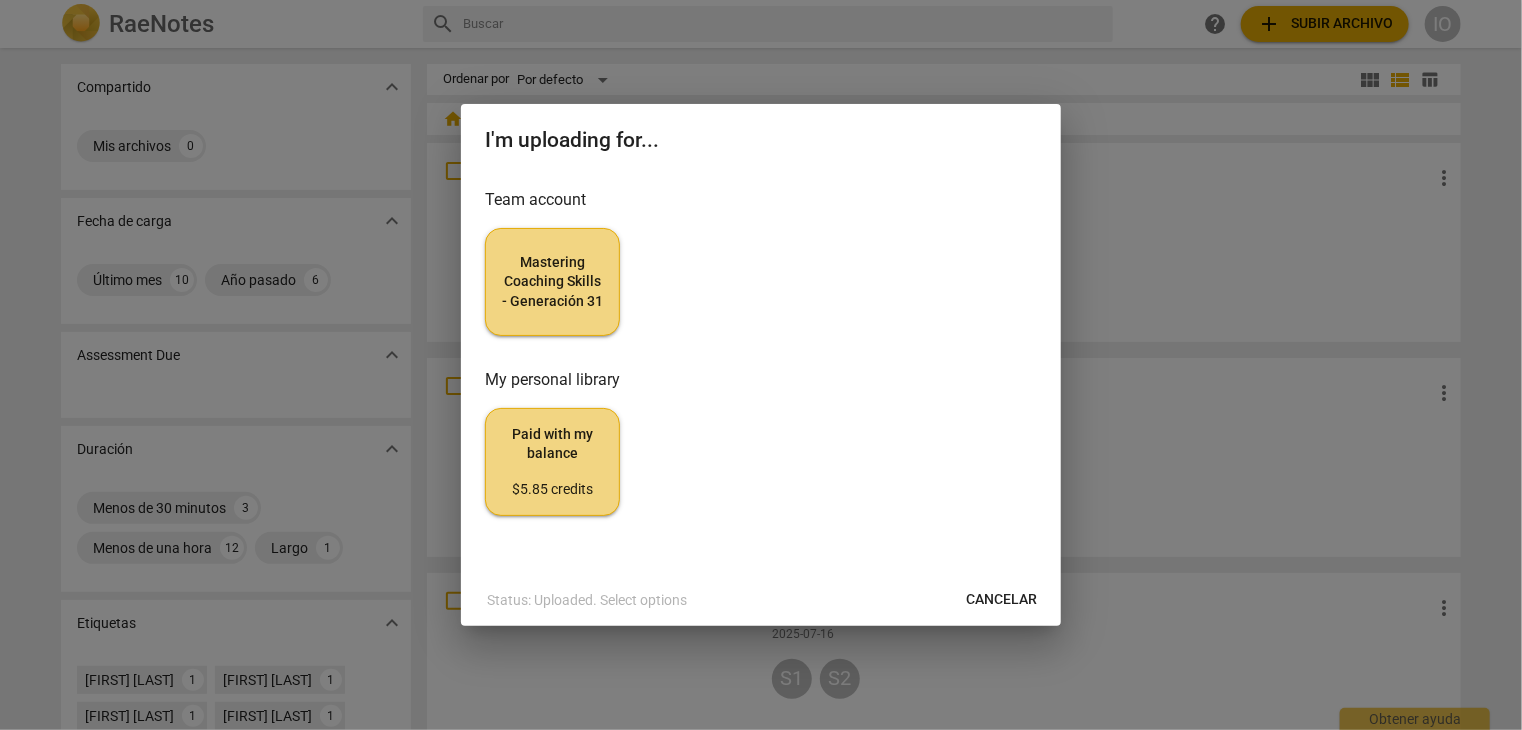 click on "Mastering Coaching Skills - Generación 31" at bounding box center (552, 282) 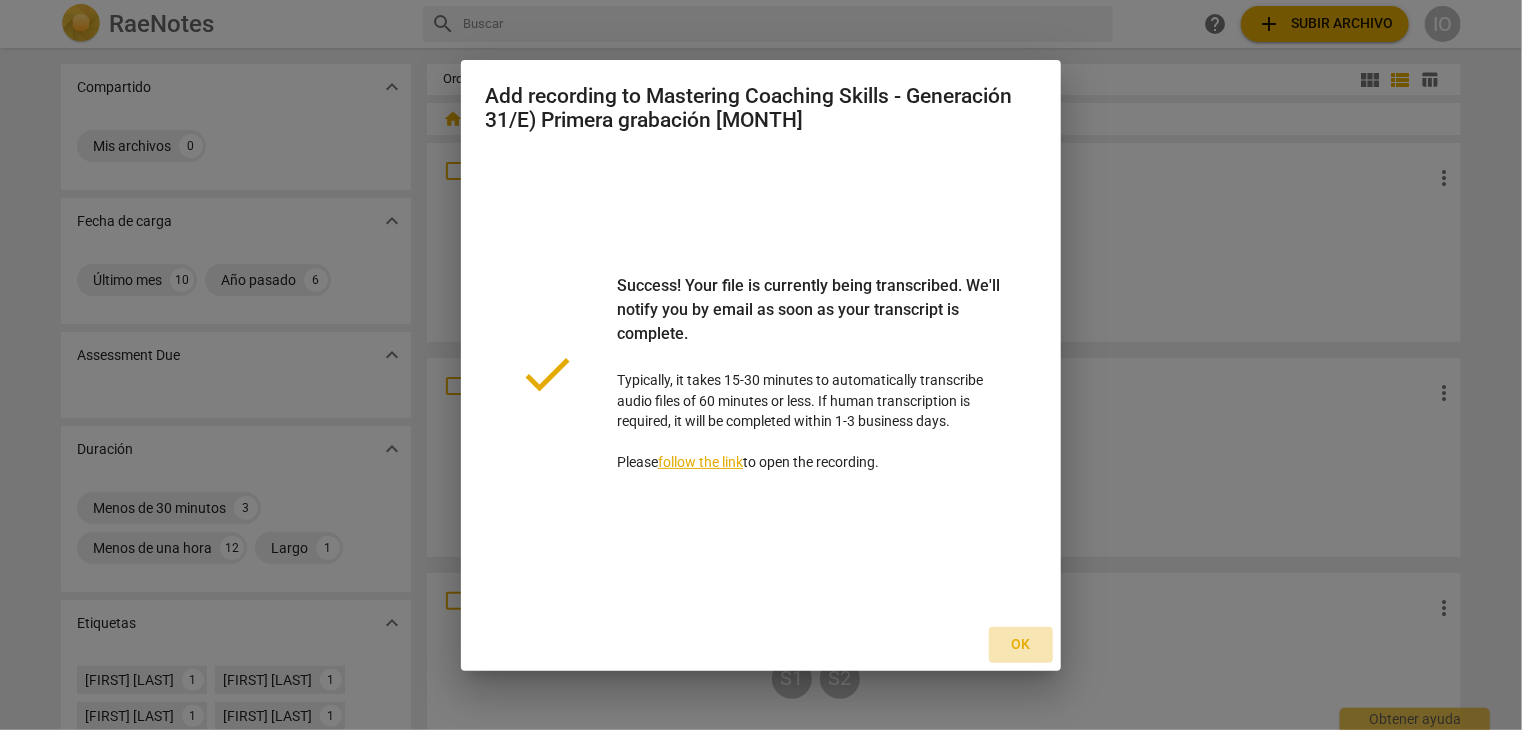 click on "Ok" at bounding box center [1021, 645] 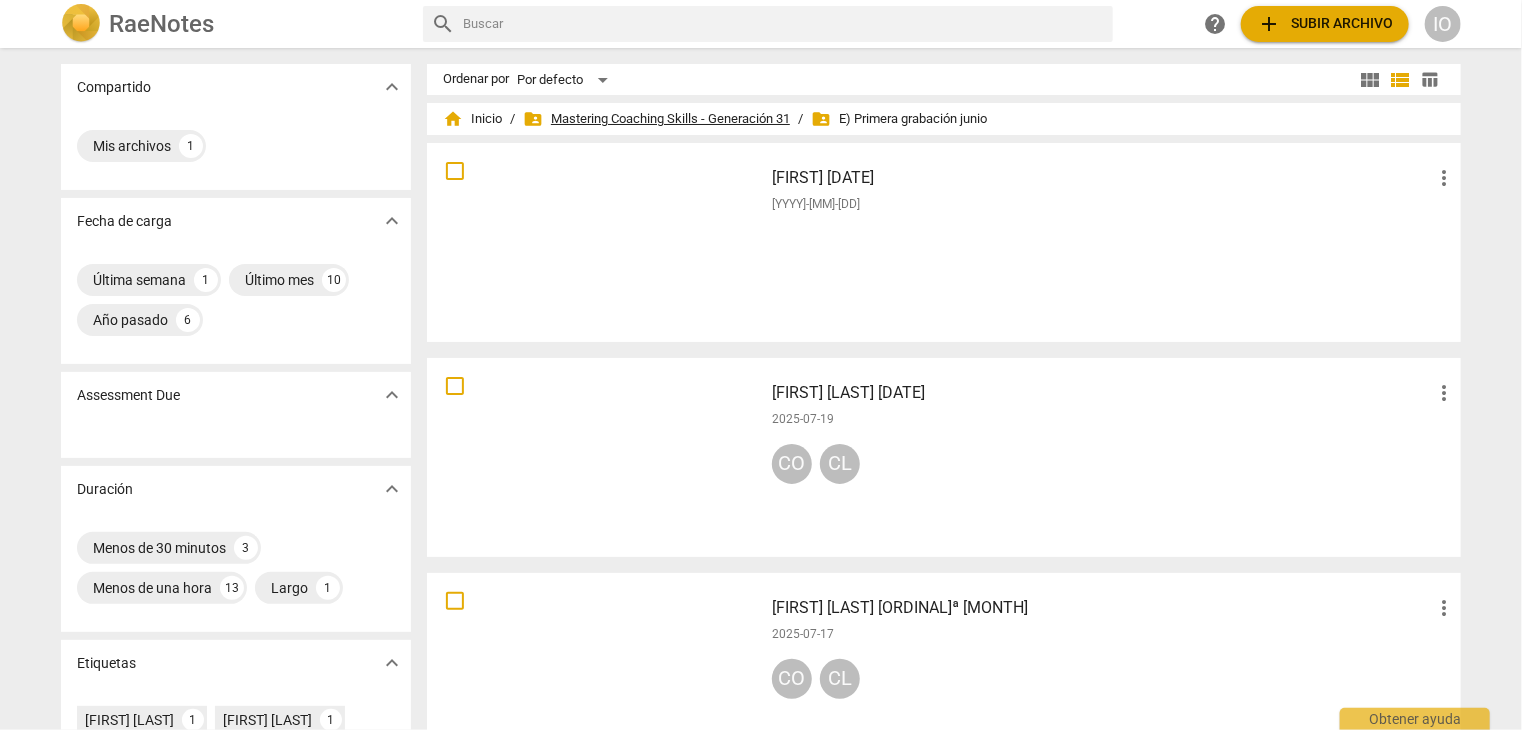 click on "folder_shared Mastering Coaching Skills - Generación 31" at bounding box center [656, 119] 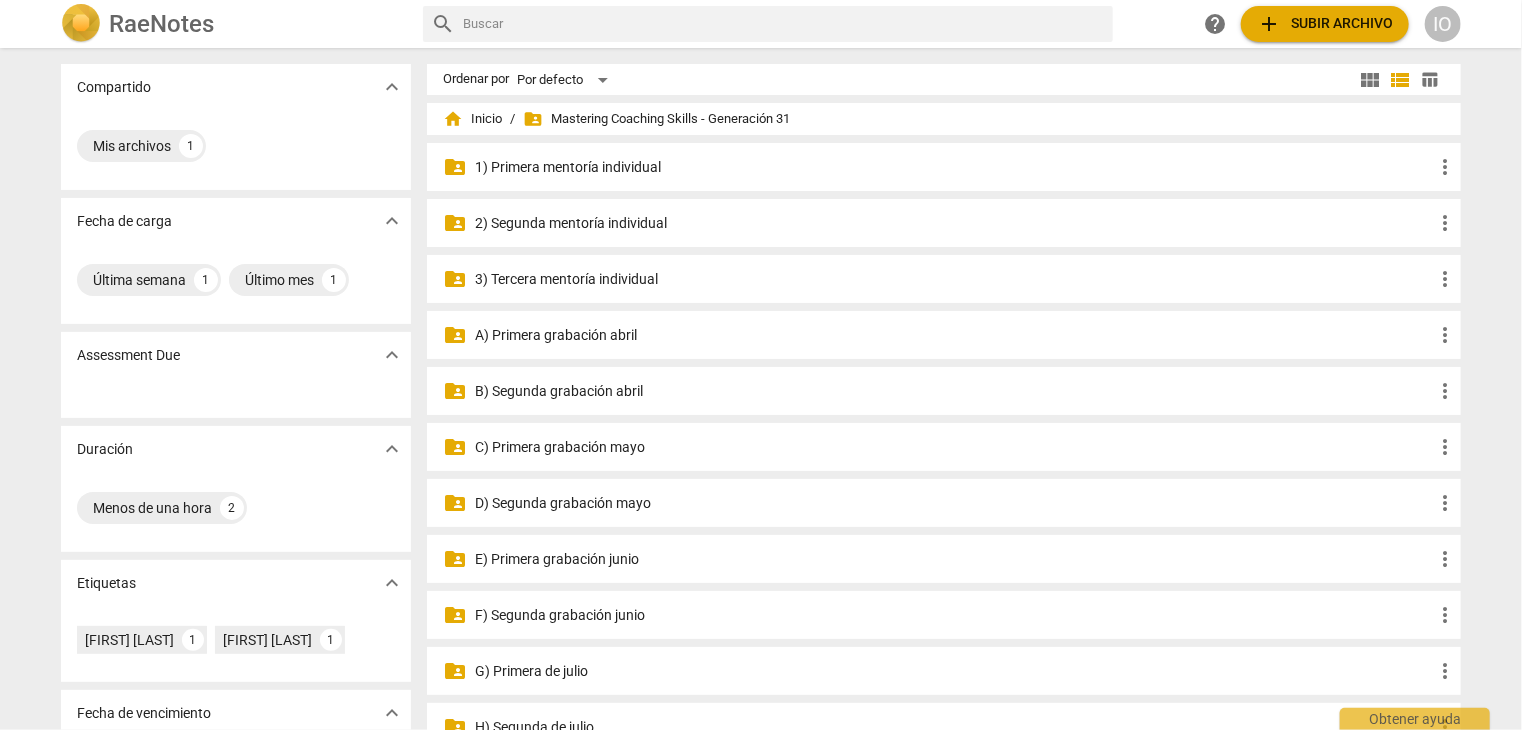 click on "D) Segunda grabación mayo" at bounding box center [954, 503] 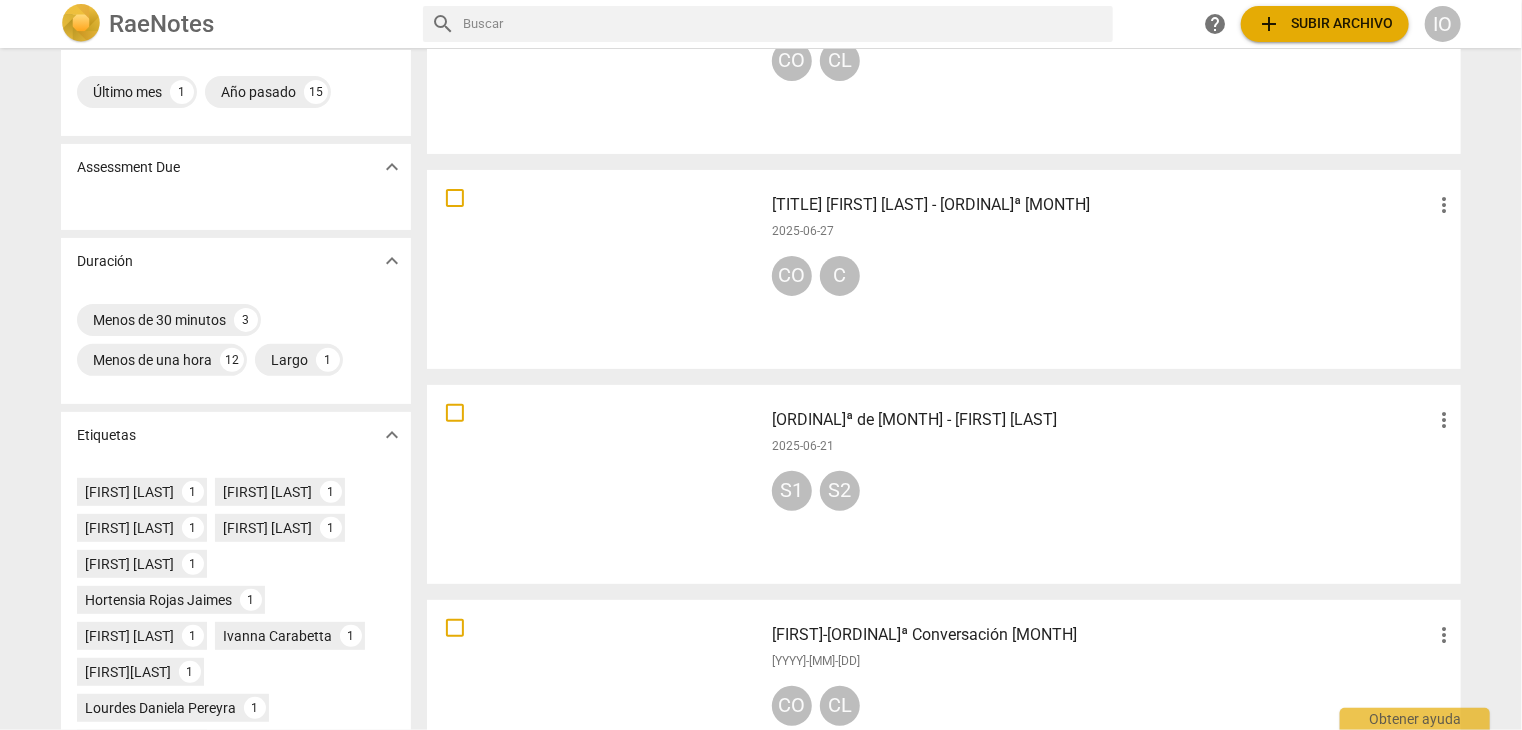 scroll, scrollTop: 200, scrollLeft: 0, axis: vertical 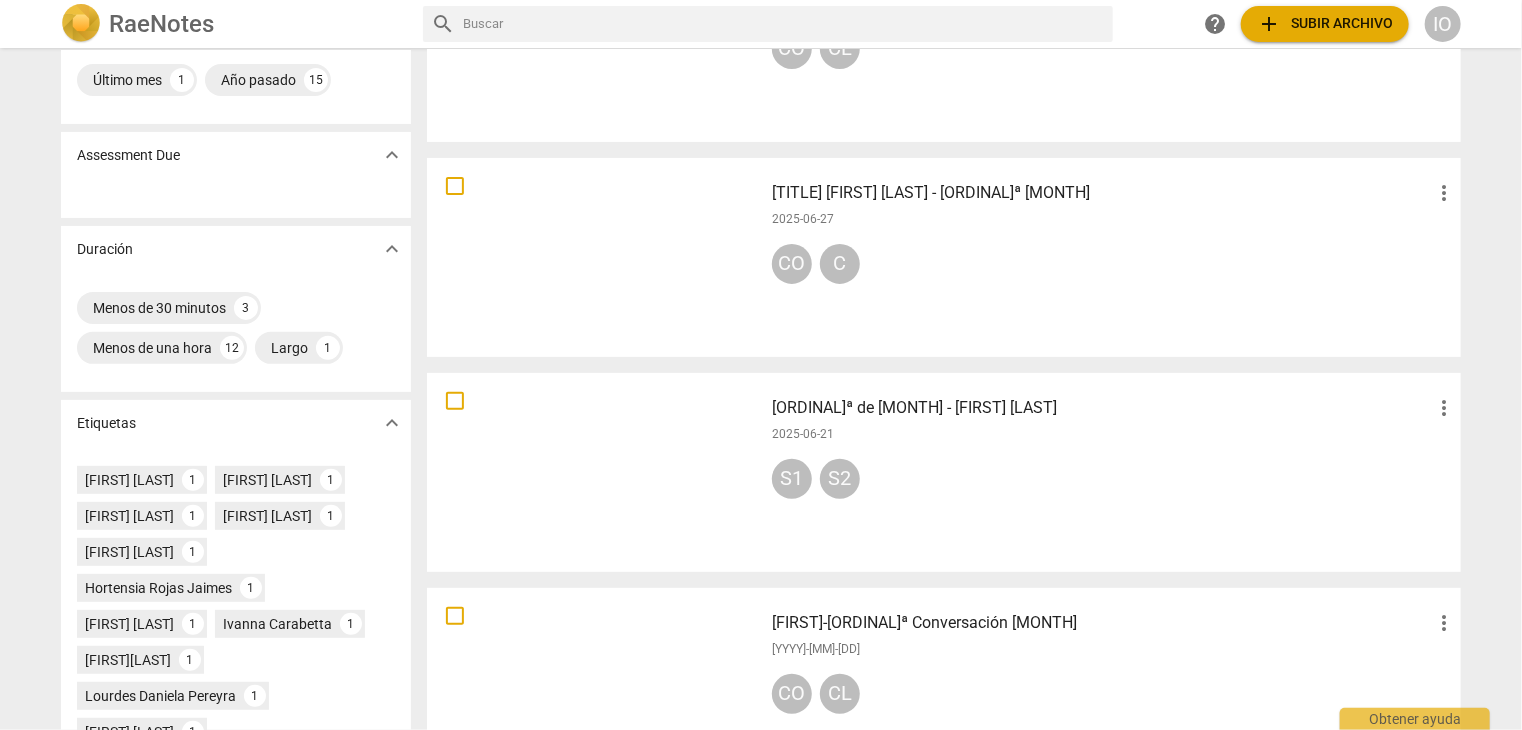 click at bounding box center (595, 472) 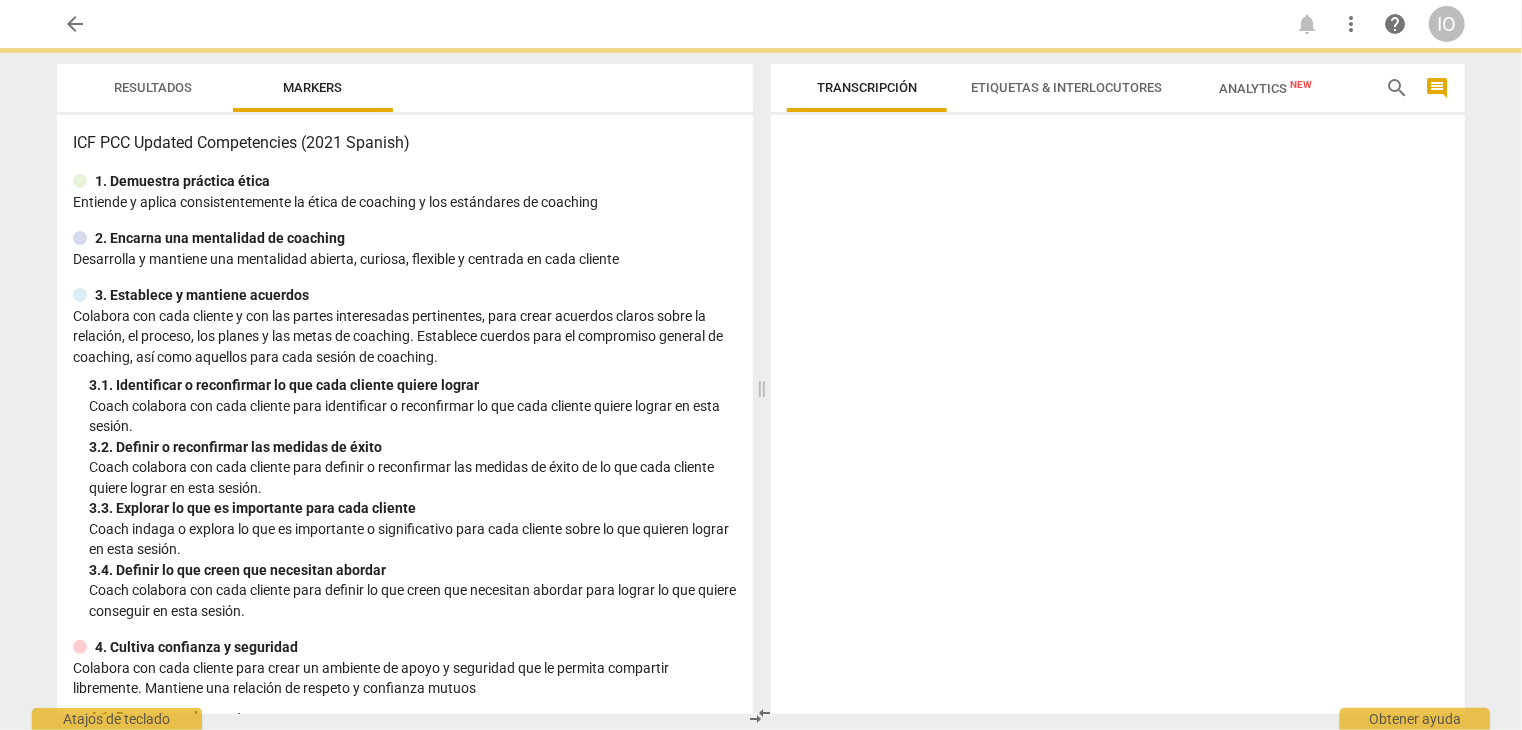 click on "Coach colabora con cada cliente para identificar o reconfirmar lo que cada cliente quiere lograr en esta sesión." at bounding box center (413, 416) 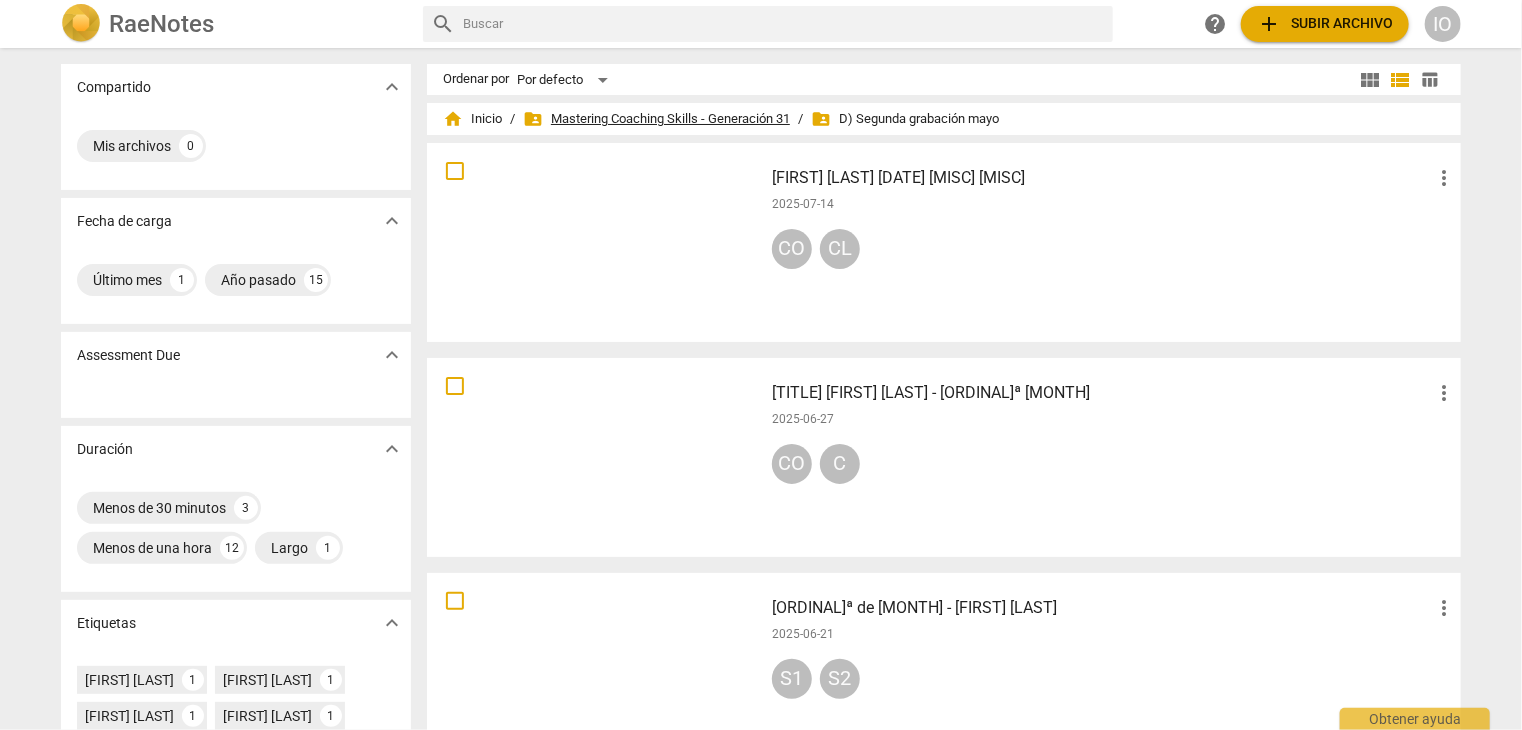 click on "folder_shared Mastering Coaching Skills - Generación 31" at bounding box center [656, 119] 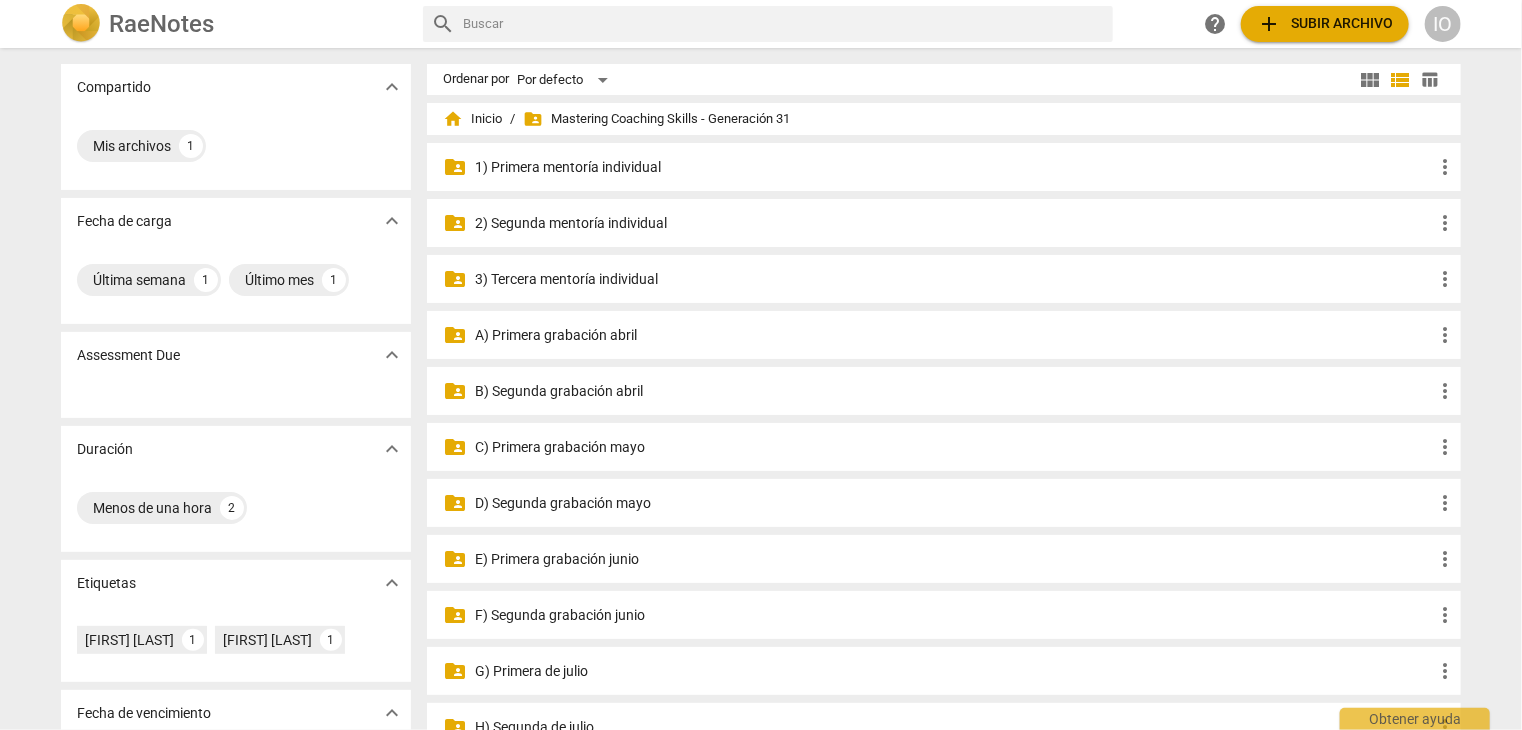 click on "E) Primera grabación junio" at bounding box center [954, 559] 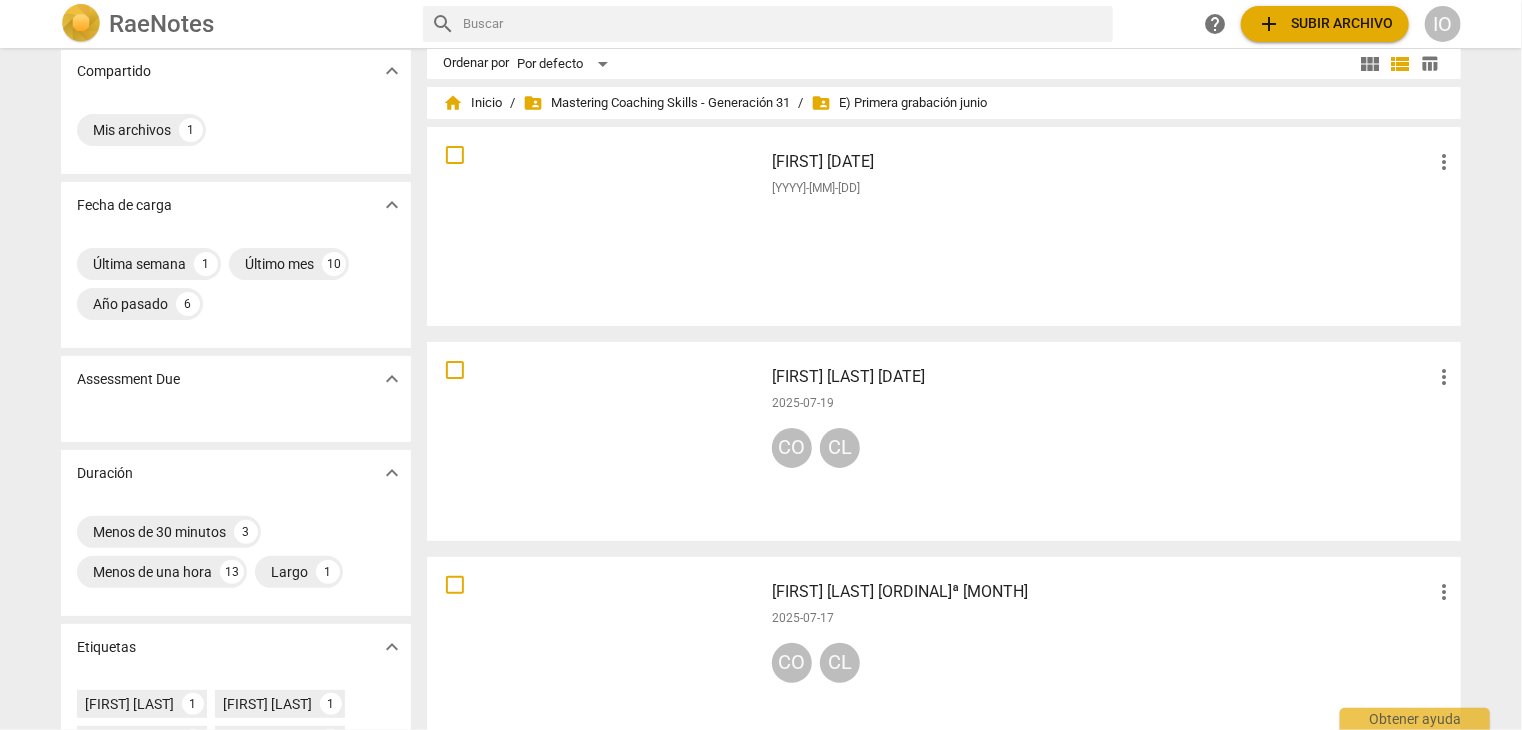 scroll, scrollTop: 0, scrollLeft: 0, axis: both 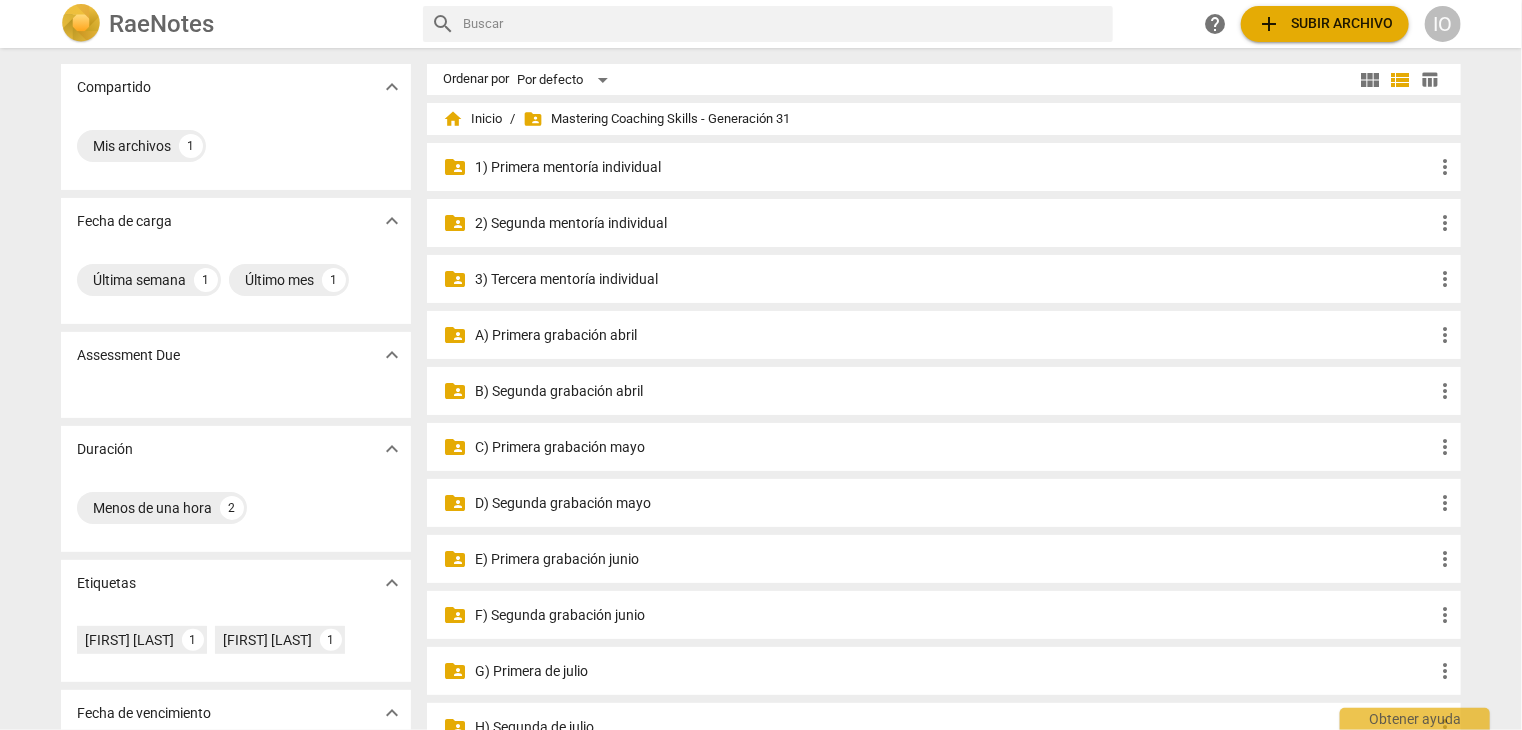 click on "D) Segunda grabación mayo" at bounding box center (954, 503) 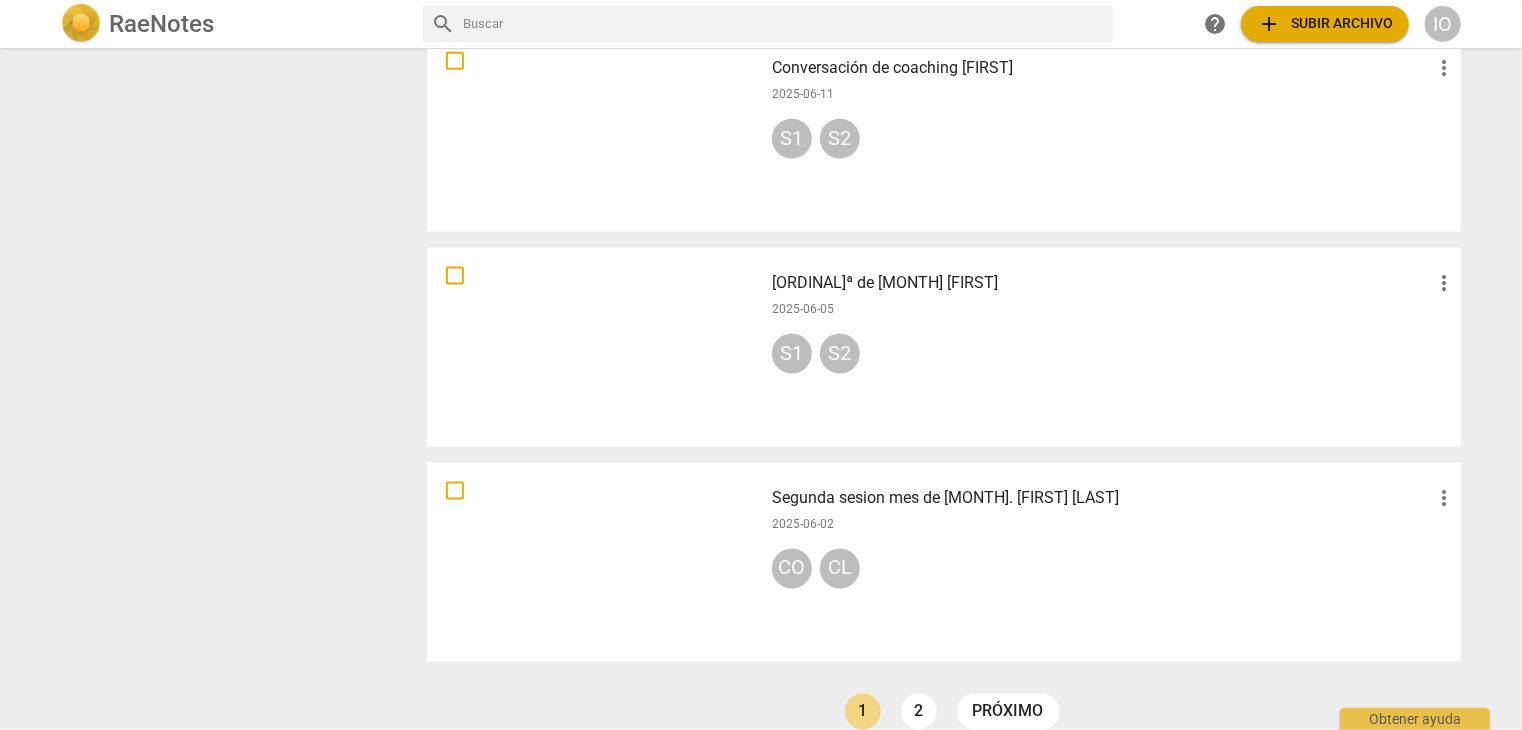 scroll, scrollTop: 1425, scrollLeft: 0, axis: vertical 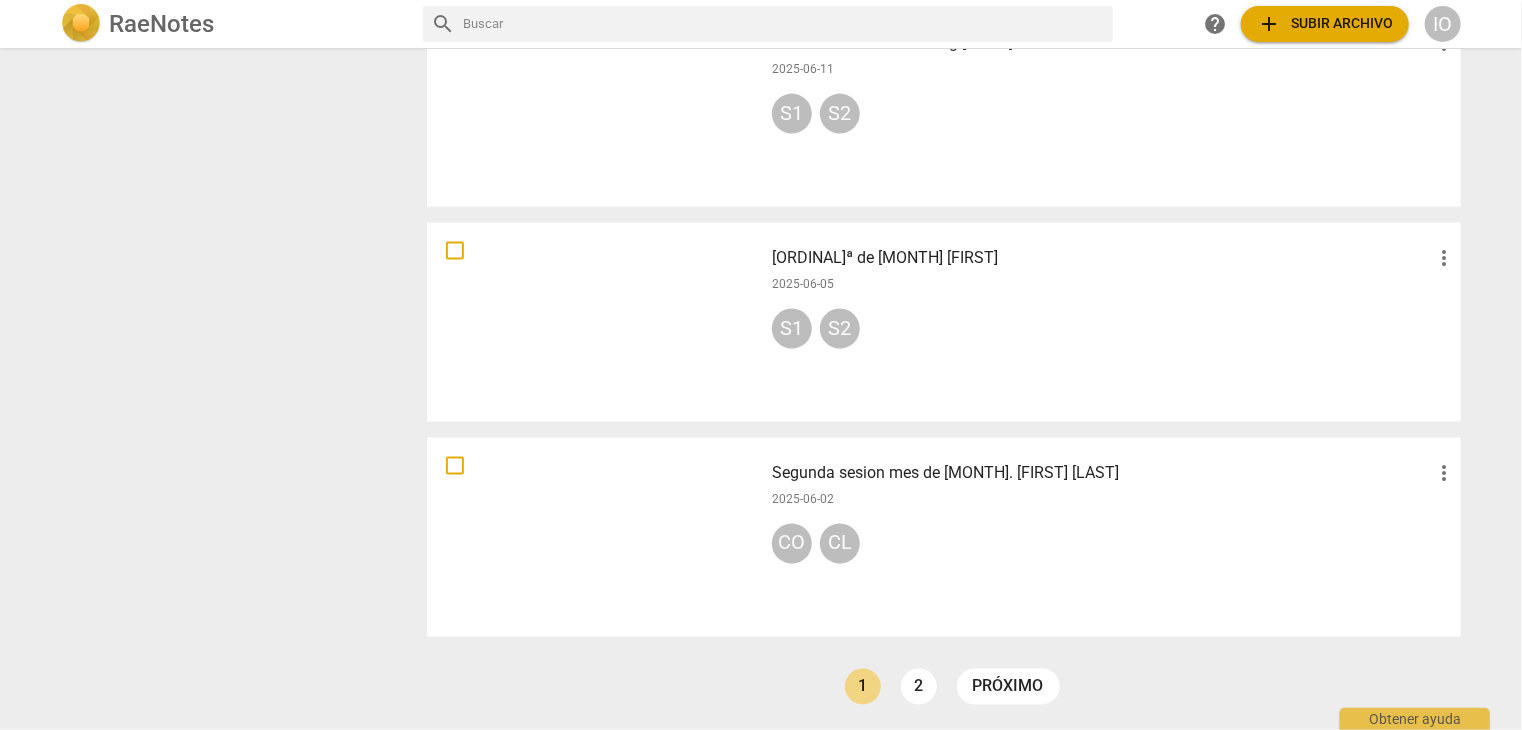 click on "2" at bounding box center (919, 687) 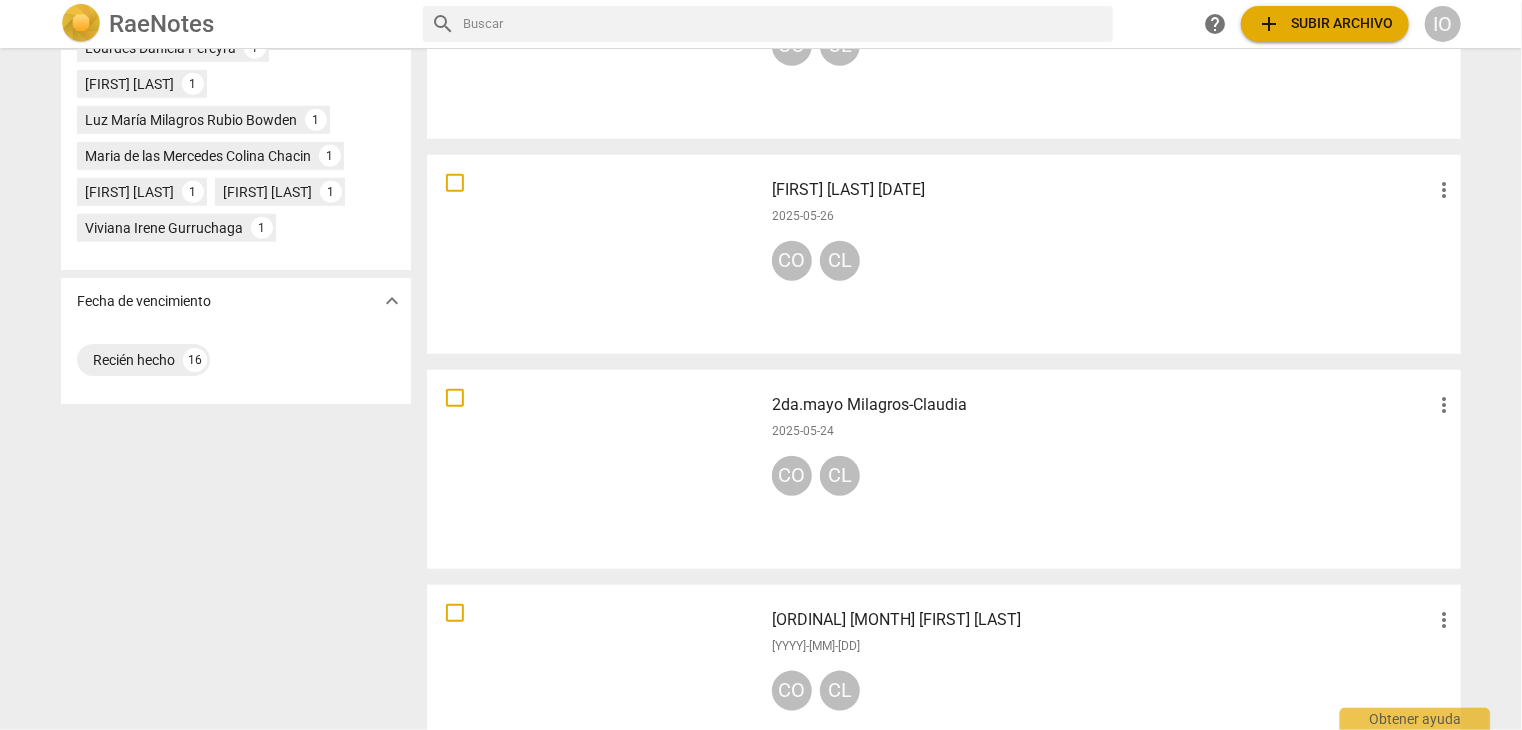 scroll, scrollTop: 995, scrollLeft: 0, axis: vertical 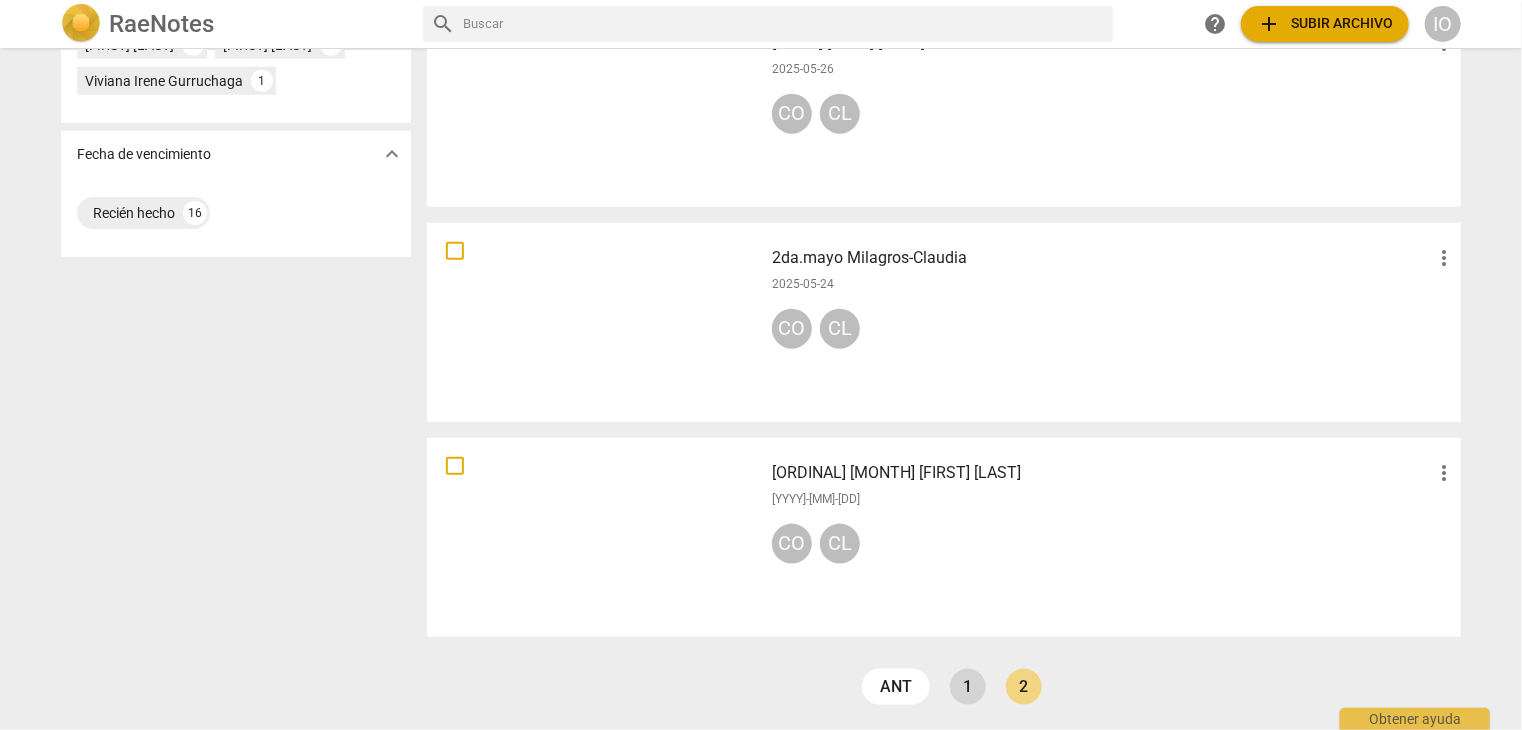 click on "1" at bounding box center [968, 687] 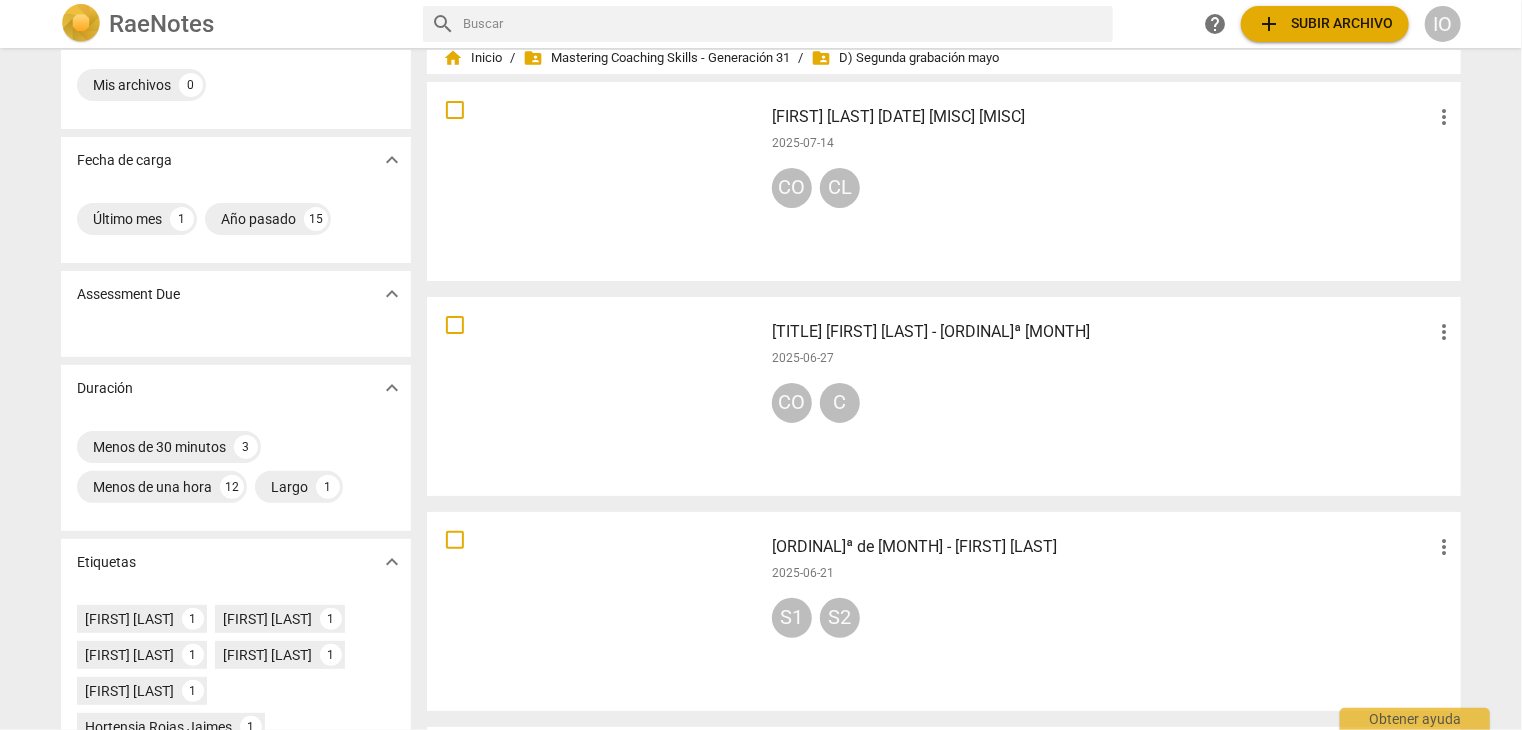 scroll, scrollTop: 0, scrollLeft: 0, axis: both 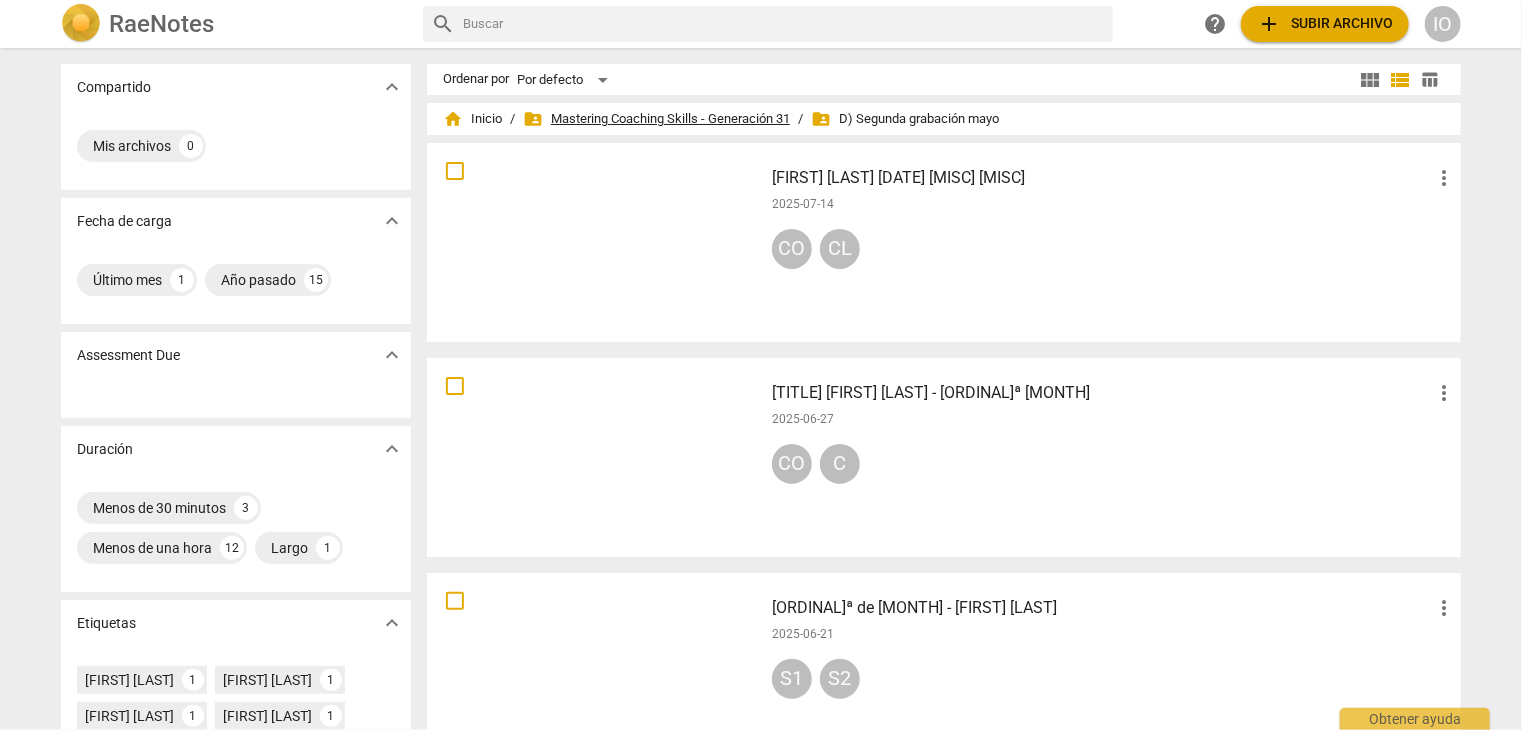 click on "folder_shared Mastering Coaching Skills - Generación 31" at bounding box center (656, 119) 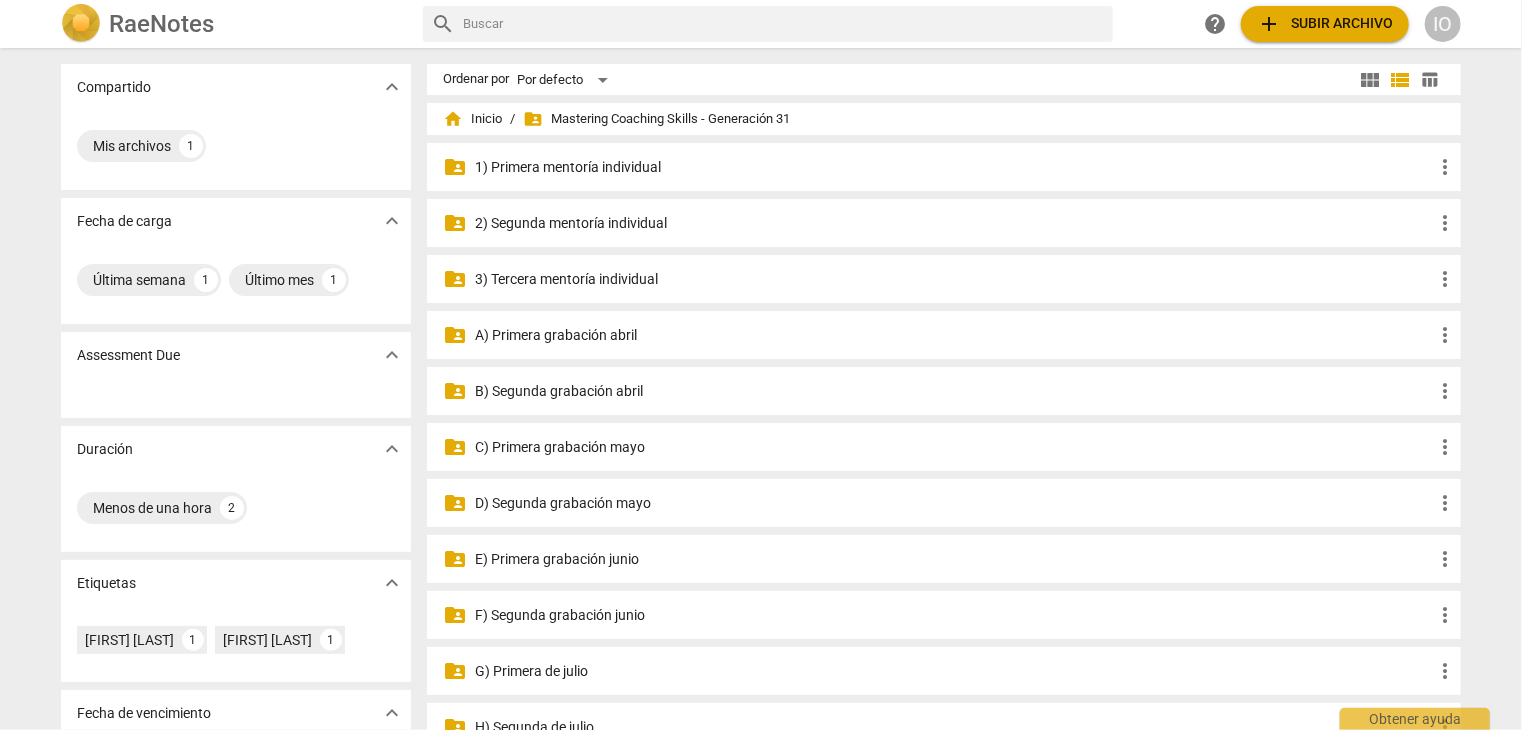 click on "E) Primera grabación junio" at bounding box center (954, 559) 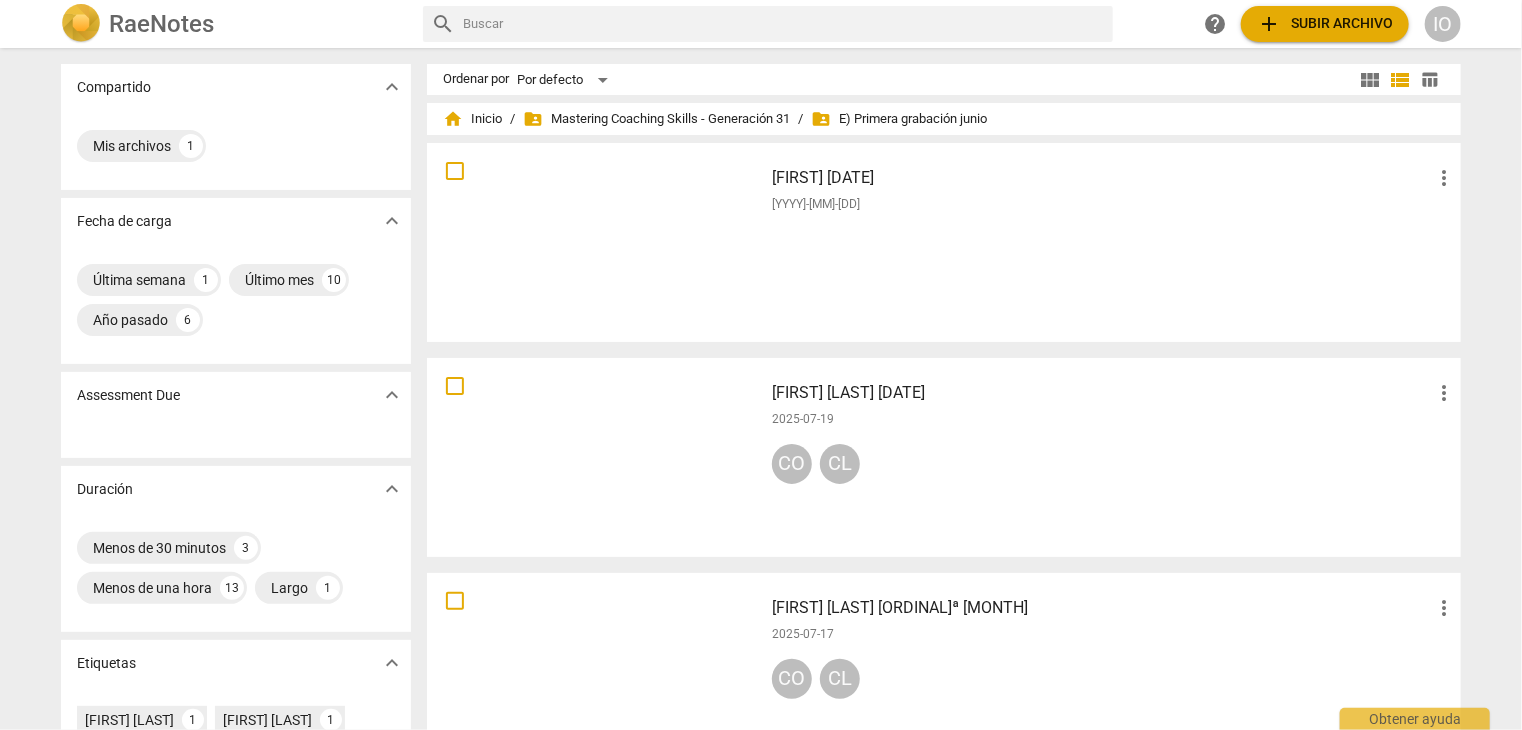 click at bounding box center (595, 242) 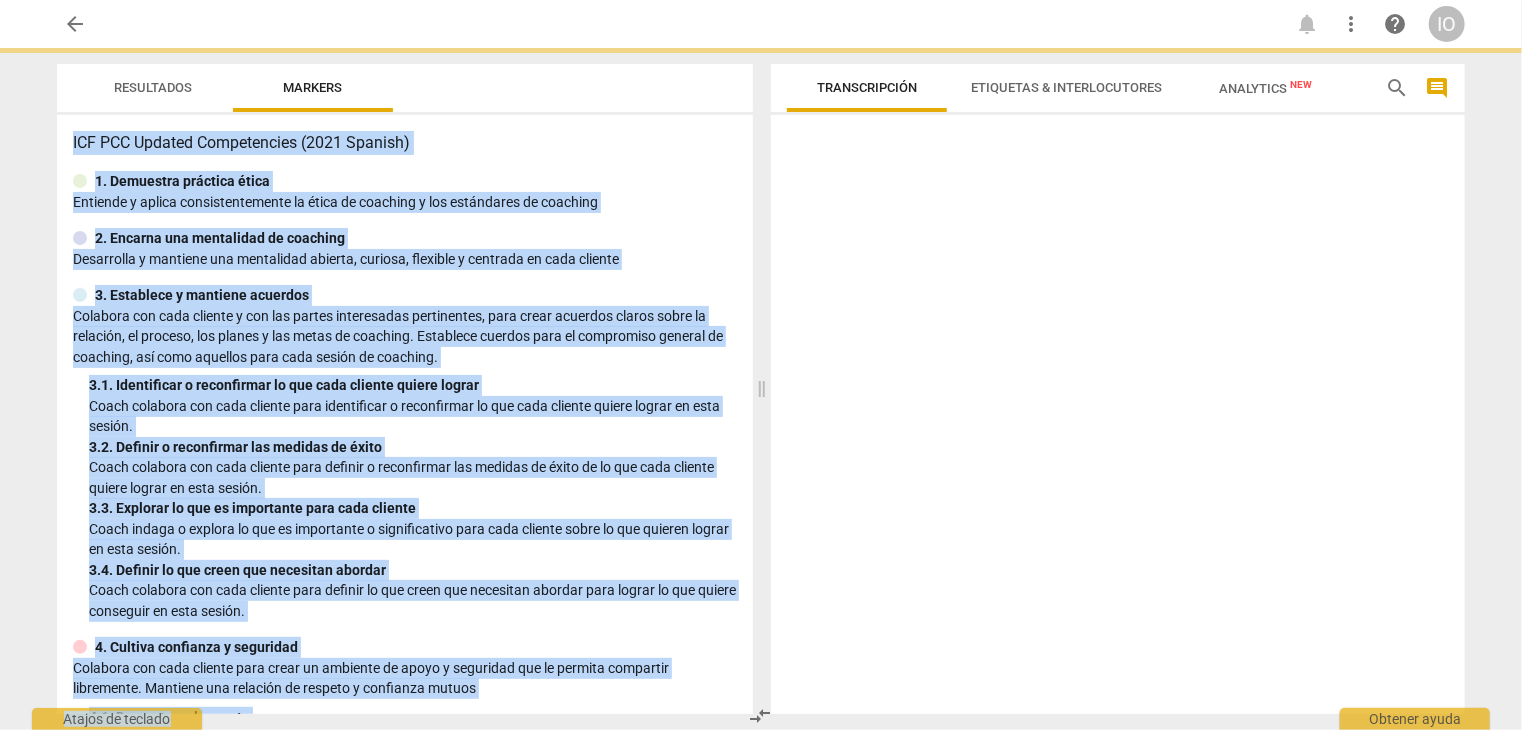 click on "2. Encarna una mentalidad de coaching" at bounding box center (405, 238) 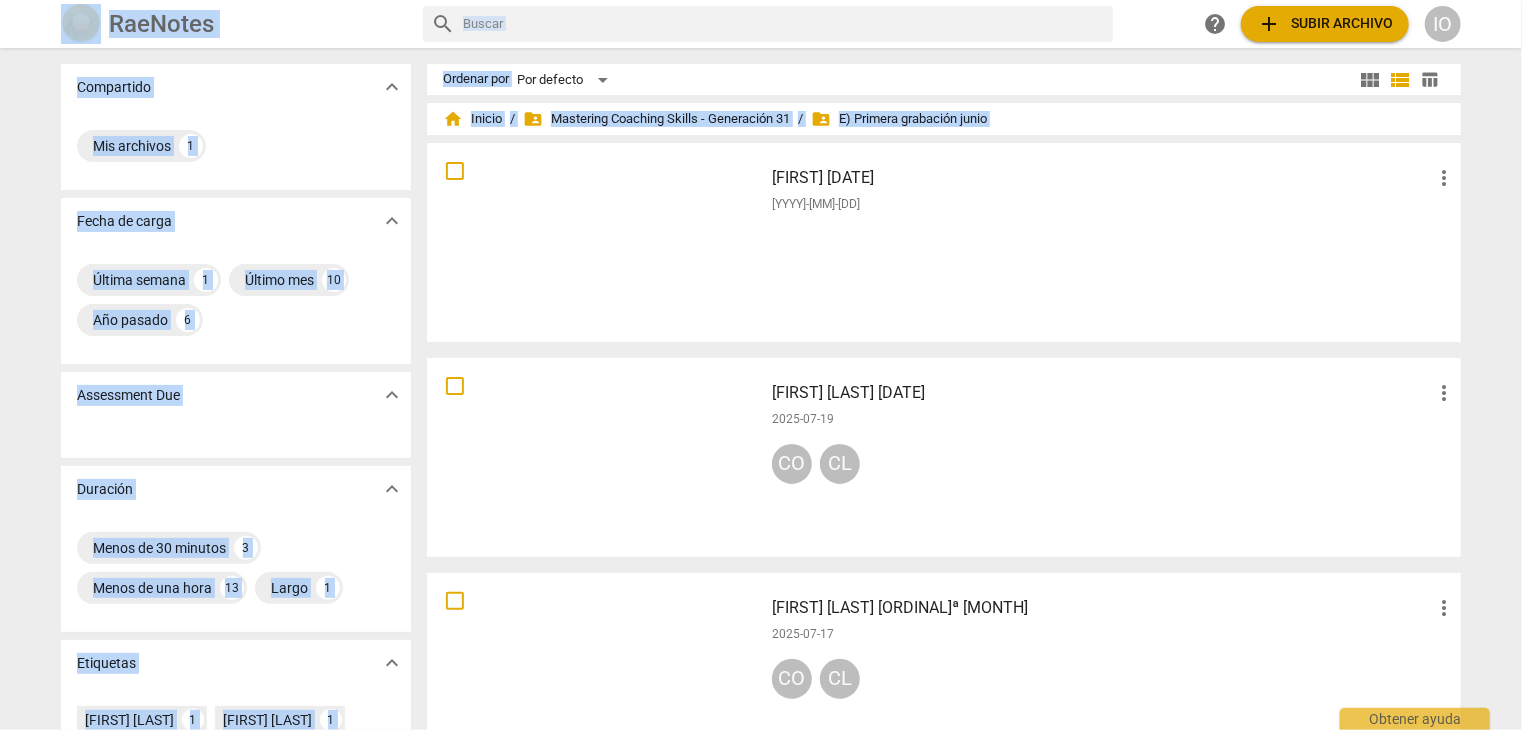 click at bounding box center (595, 242) 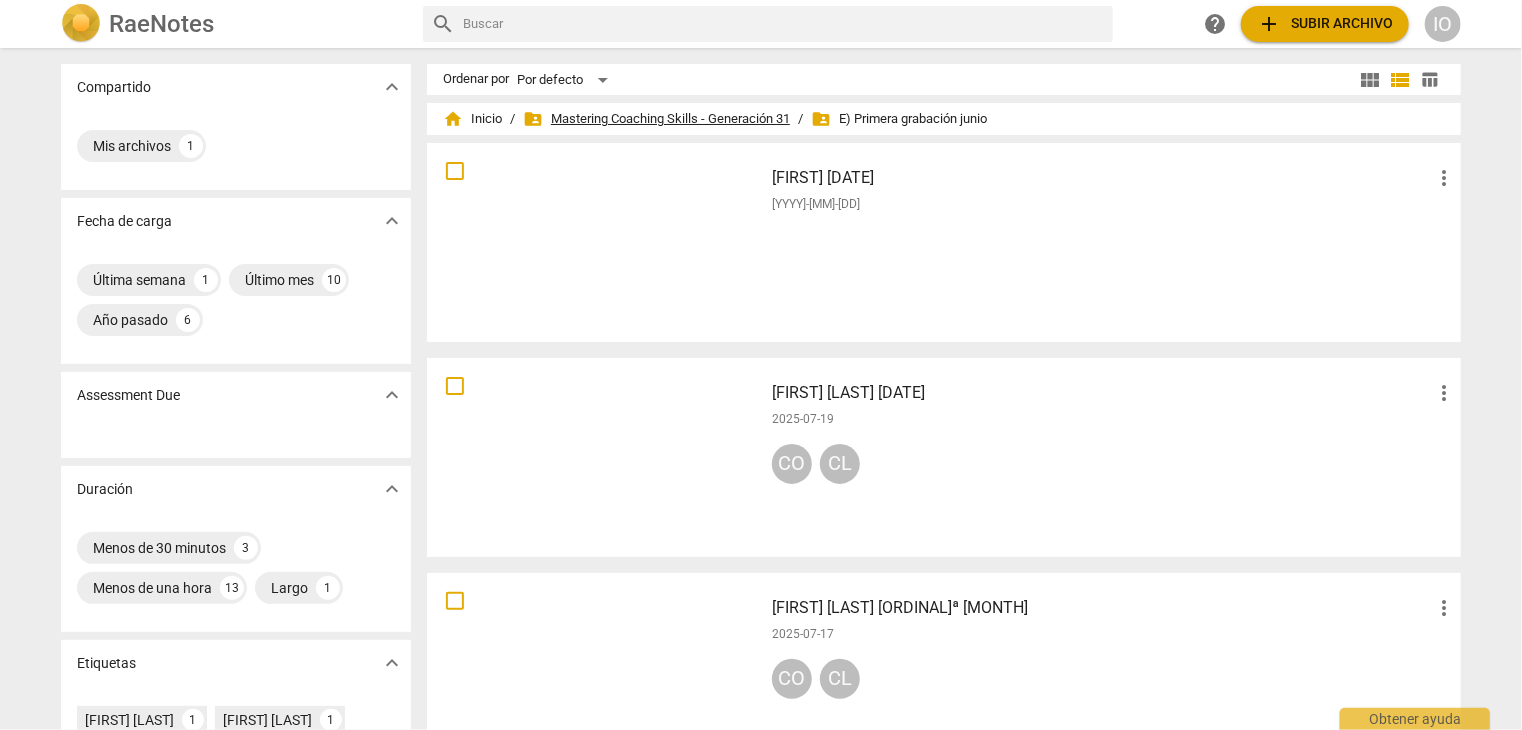 click on "folder_shared Mastering Coaching Skills - Generación 31" at bounding box center (656, 119) 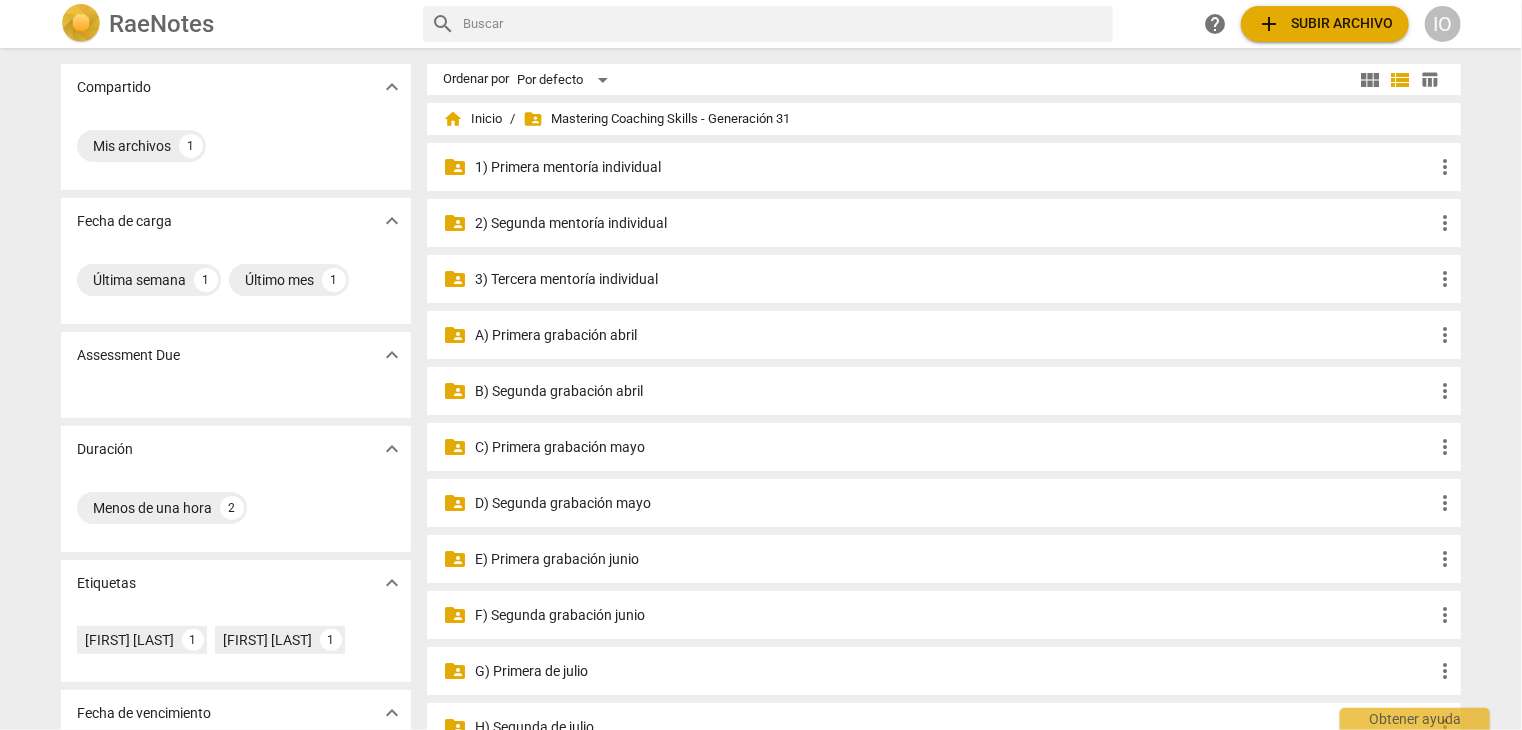 click on "D) Segunda grabación mayo" at bounding box center [954, 503] 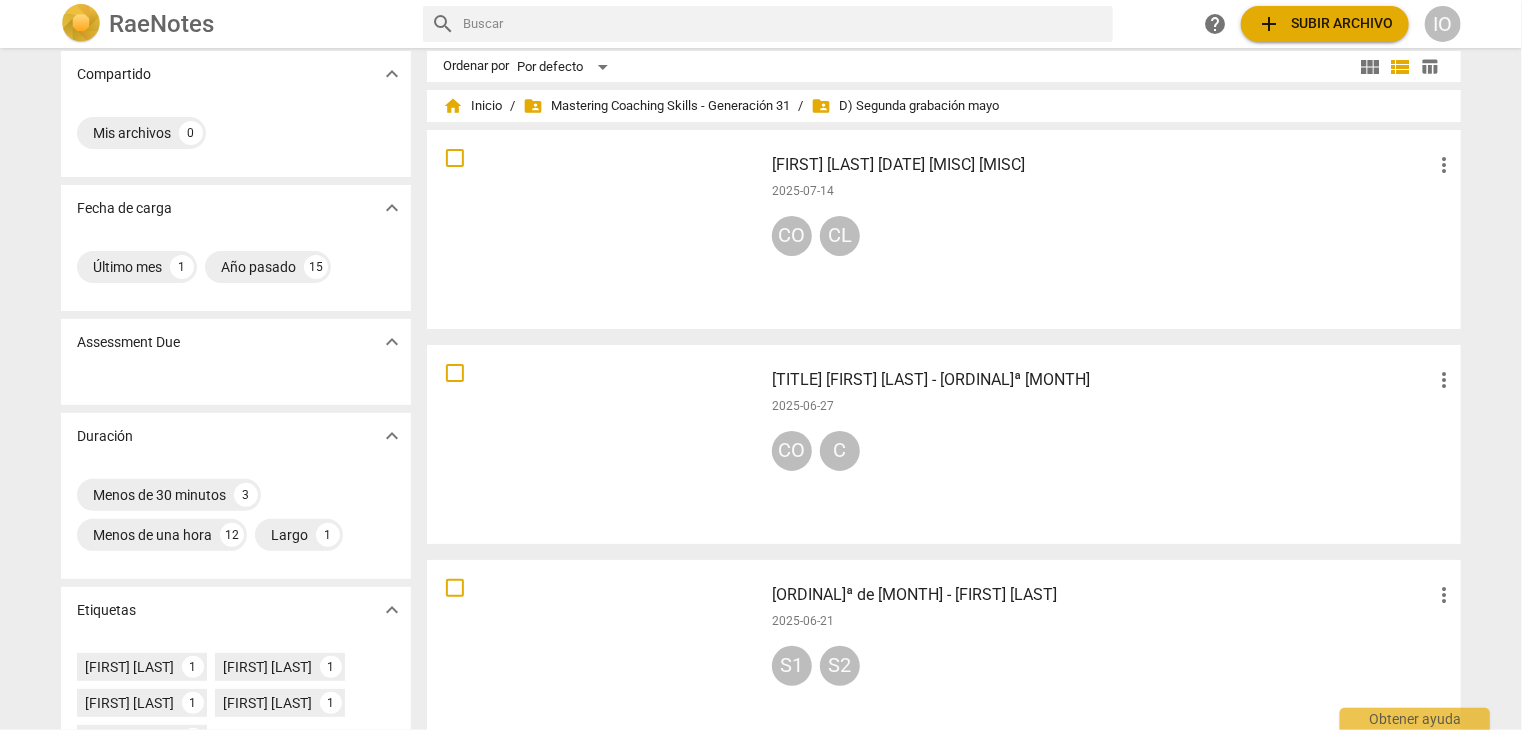 scroll, scrollTop: 0, scrollLeft: 0, axis: both 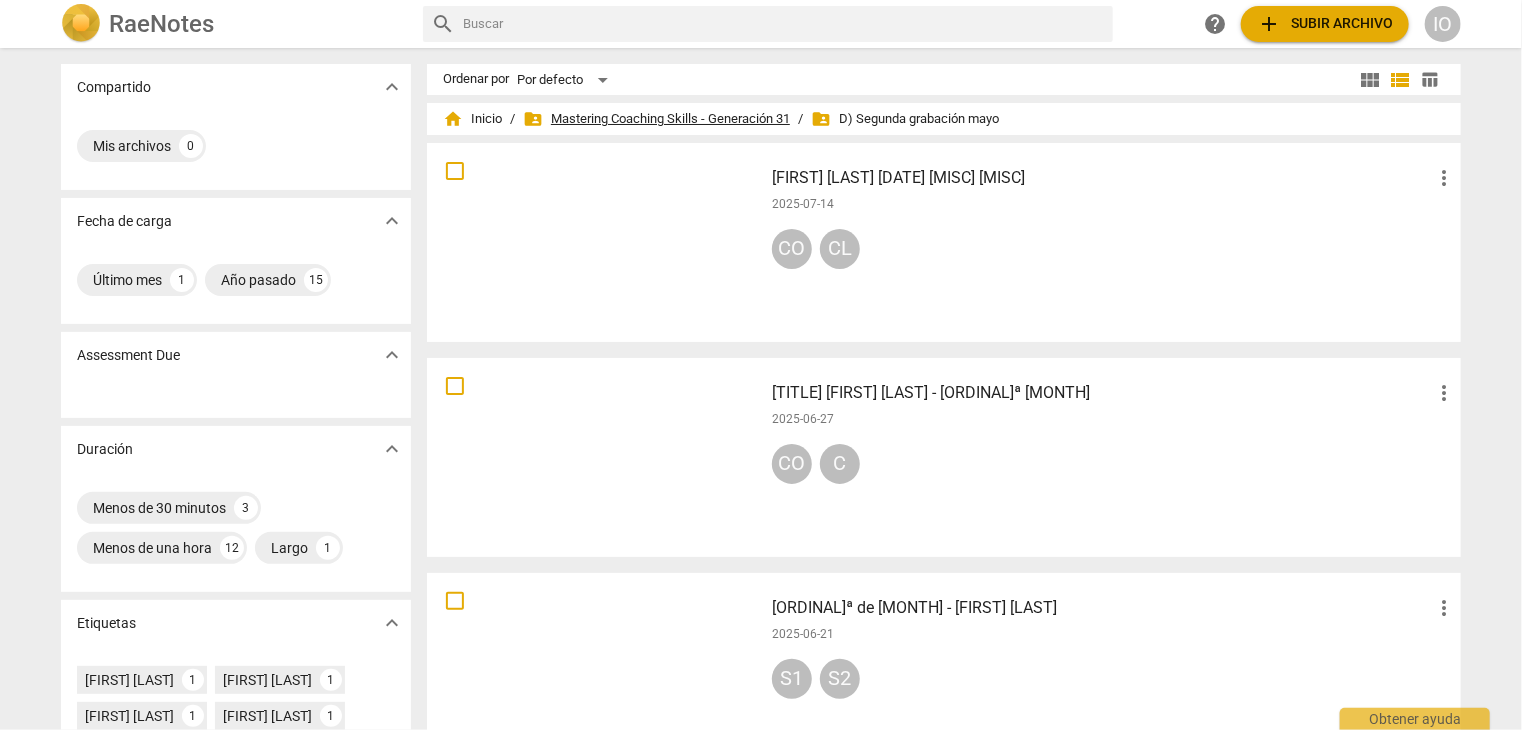 click on "folder_shared Mastering Coaching Skills - Generación 31" at bounding box center [656, 119] 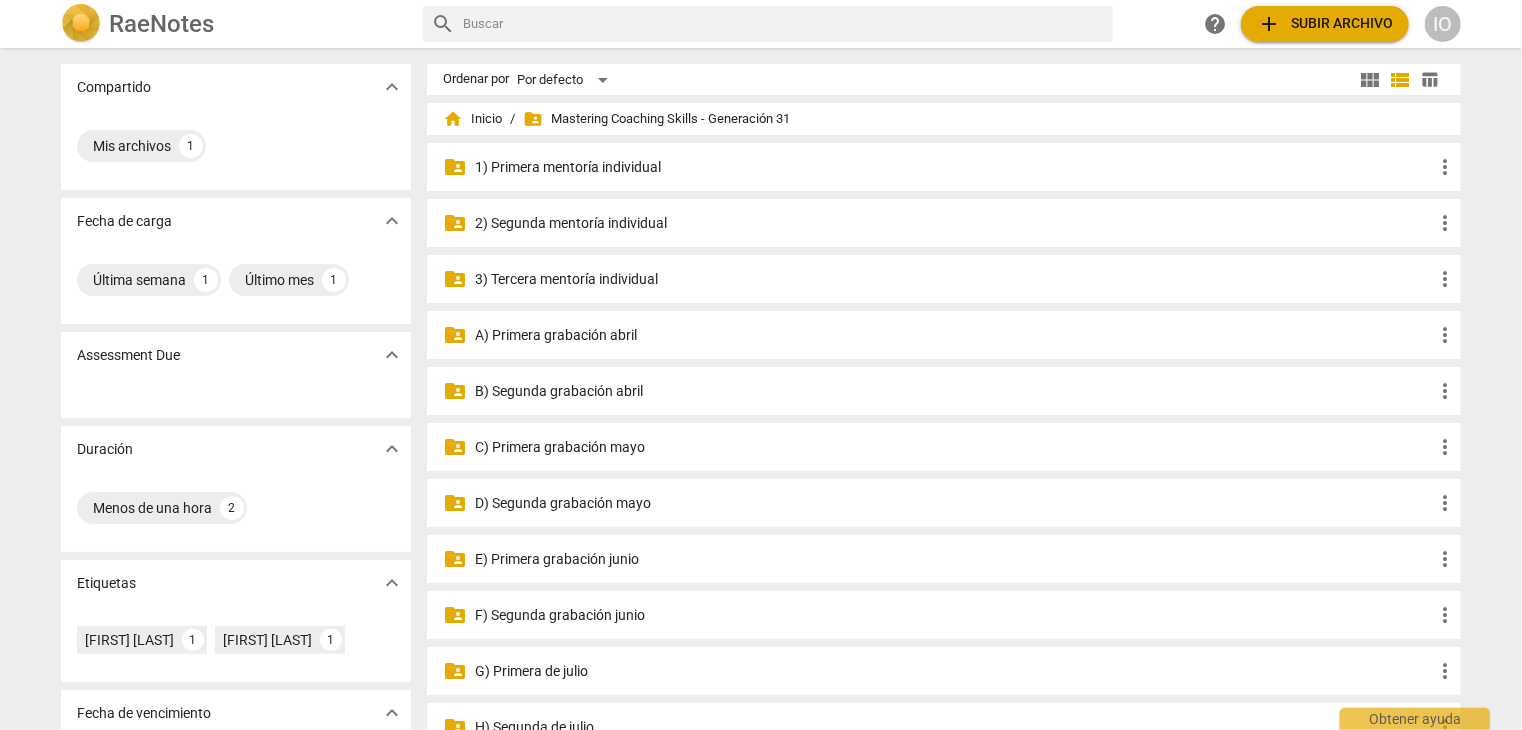 click on "D) Segunda grabación mayo" at bounding box center (954, 503) 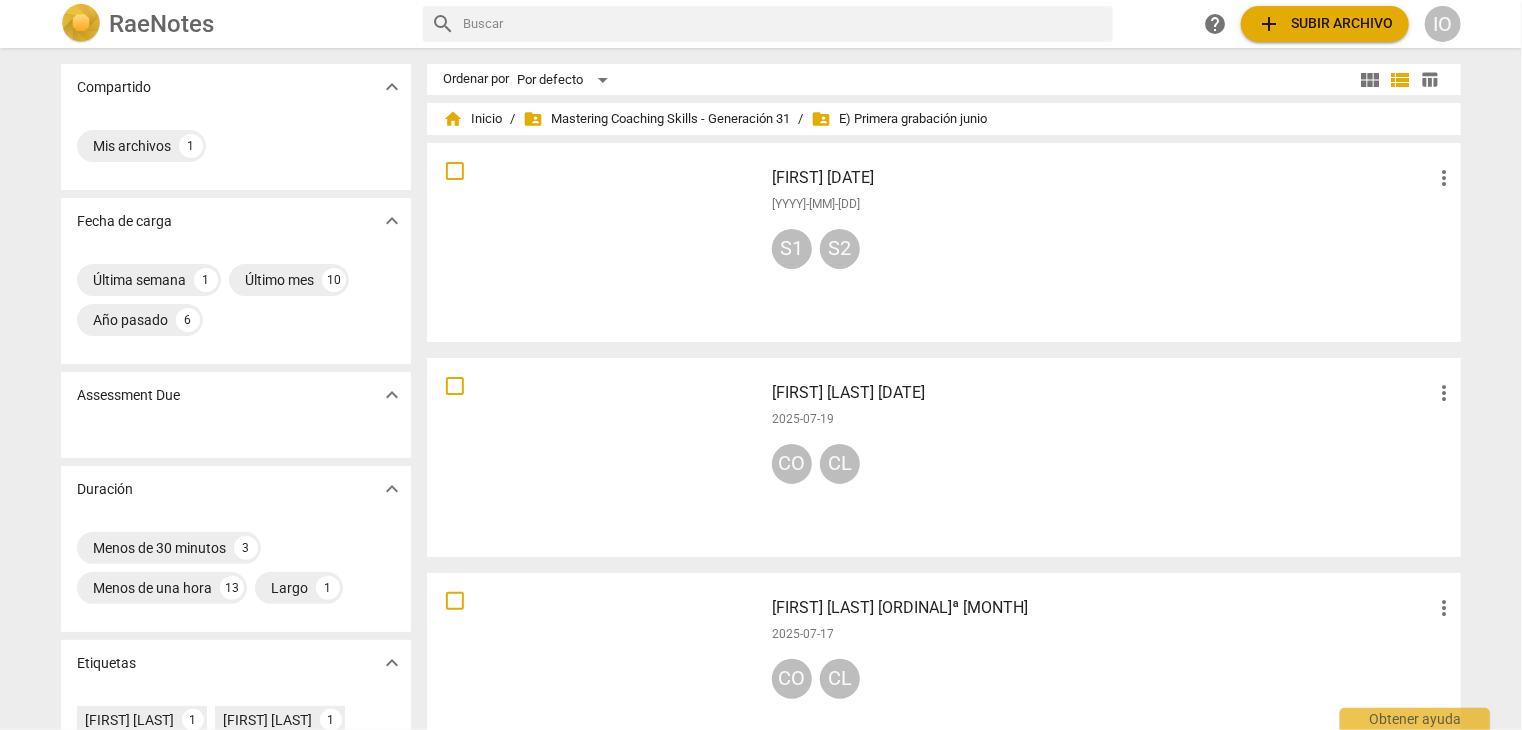 click at bounding box center (595, 242) 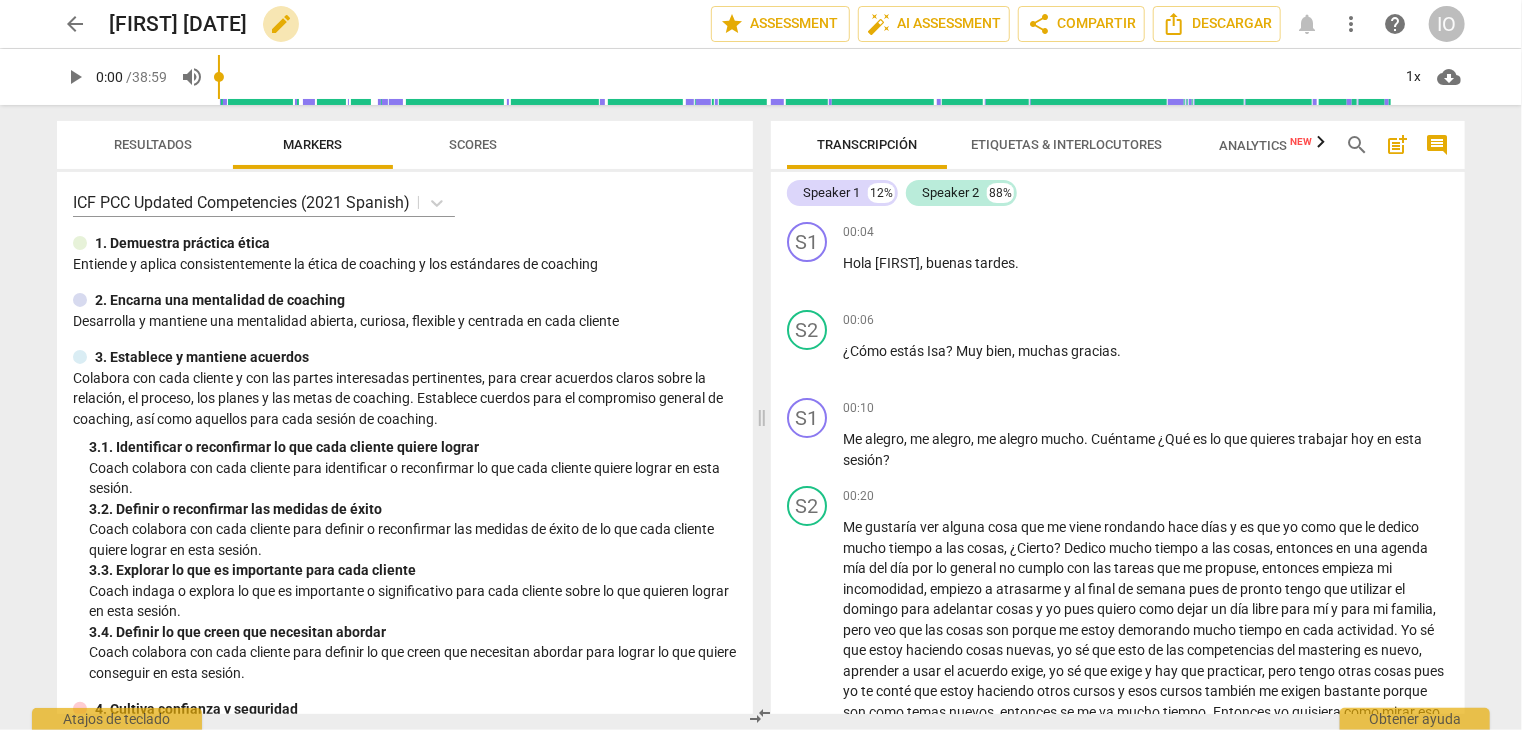 click on "edit" at bounding box center (281, 24) 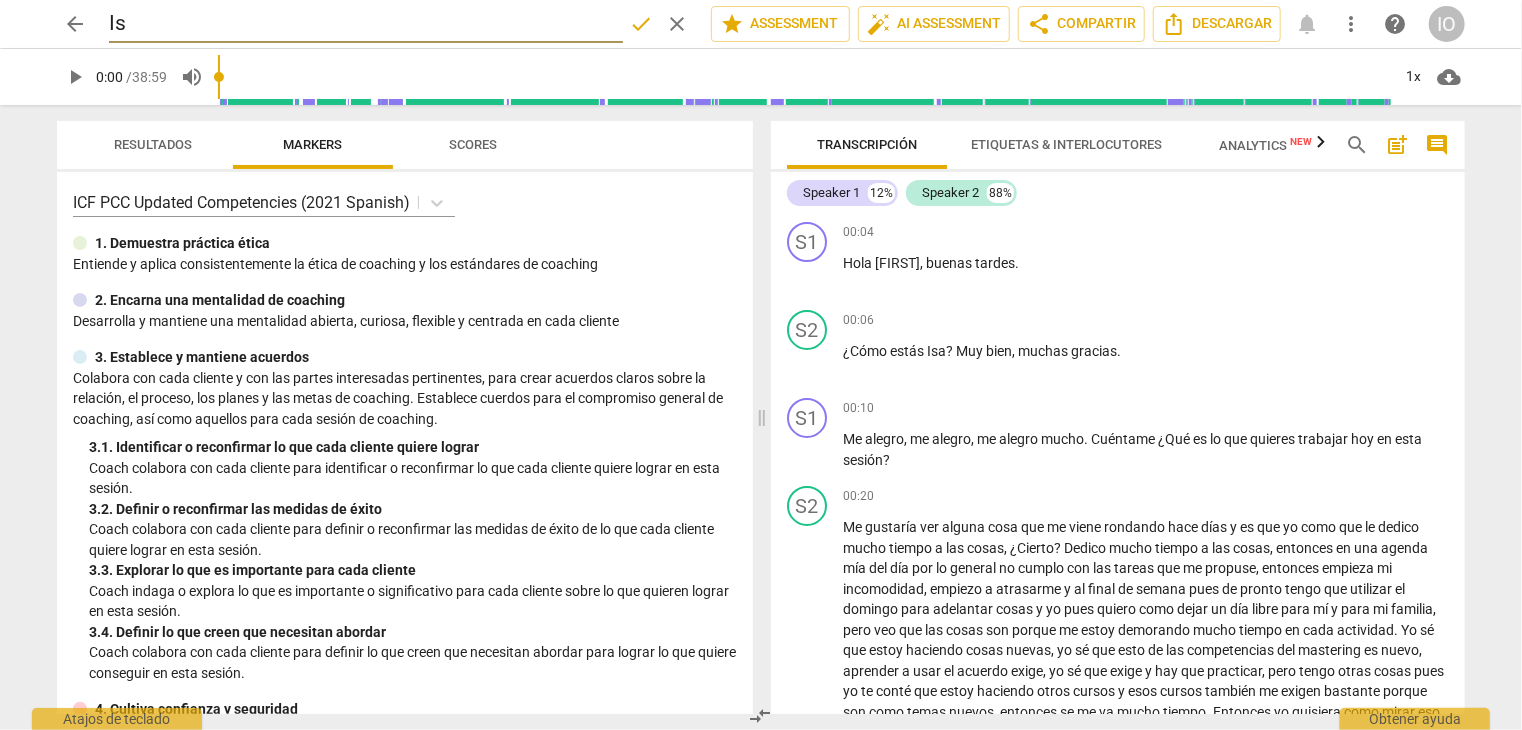 type on "I" 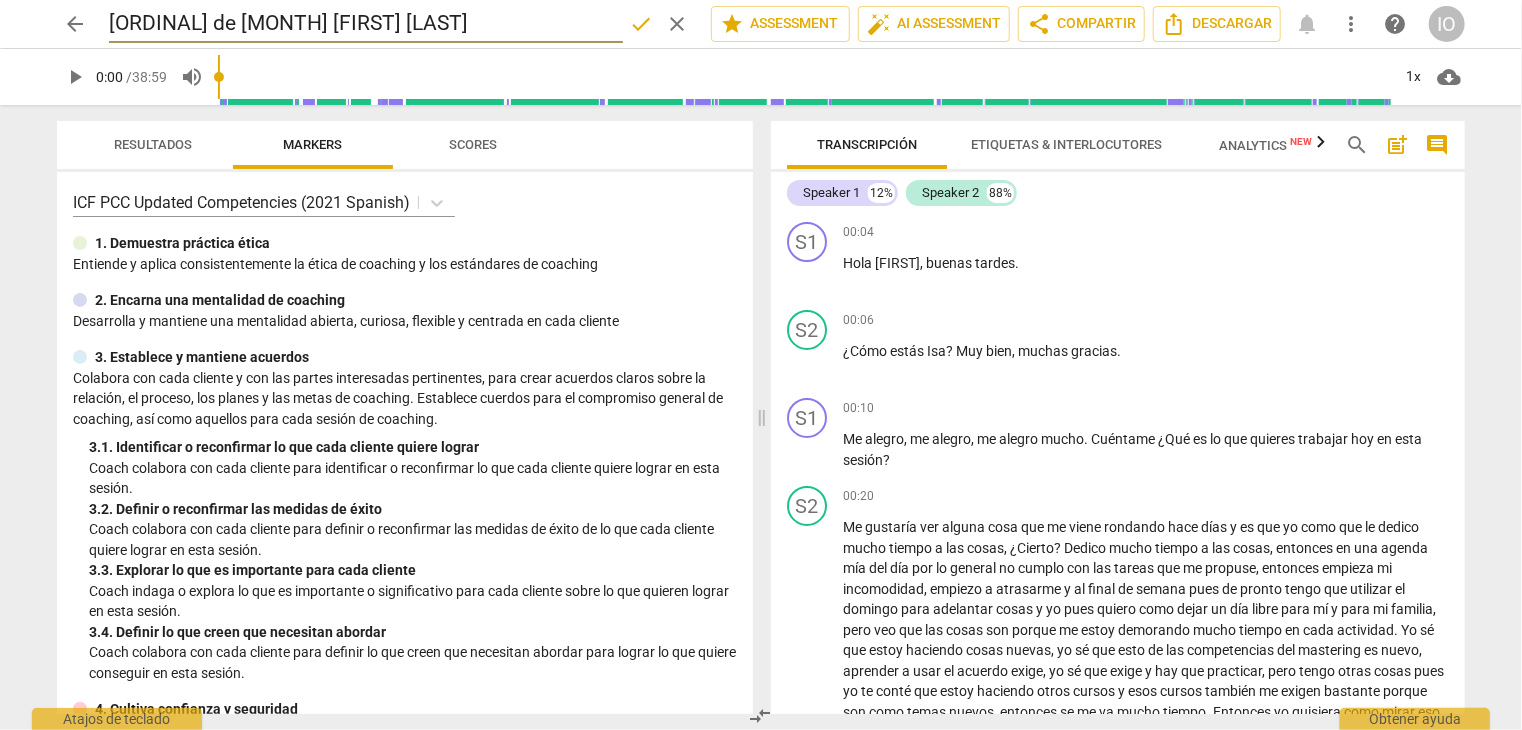 type on "[ORDINAL] de [MONTH] [FIRST] [LAST]" 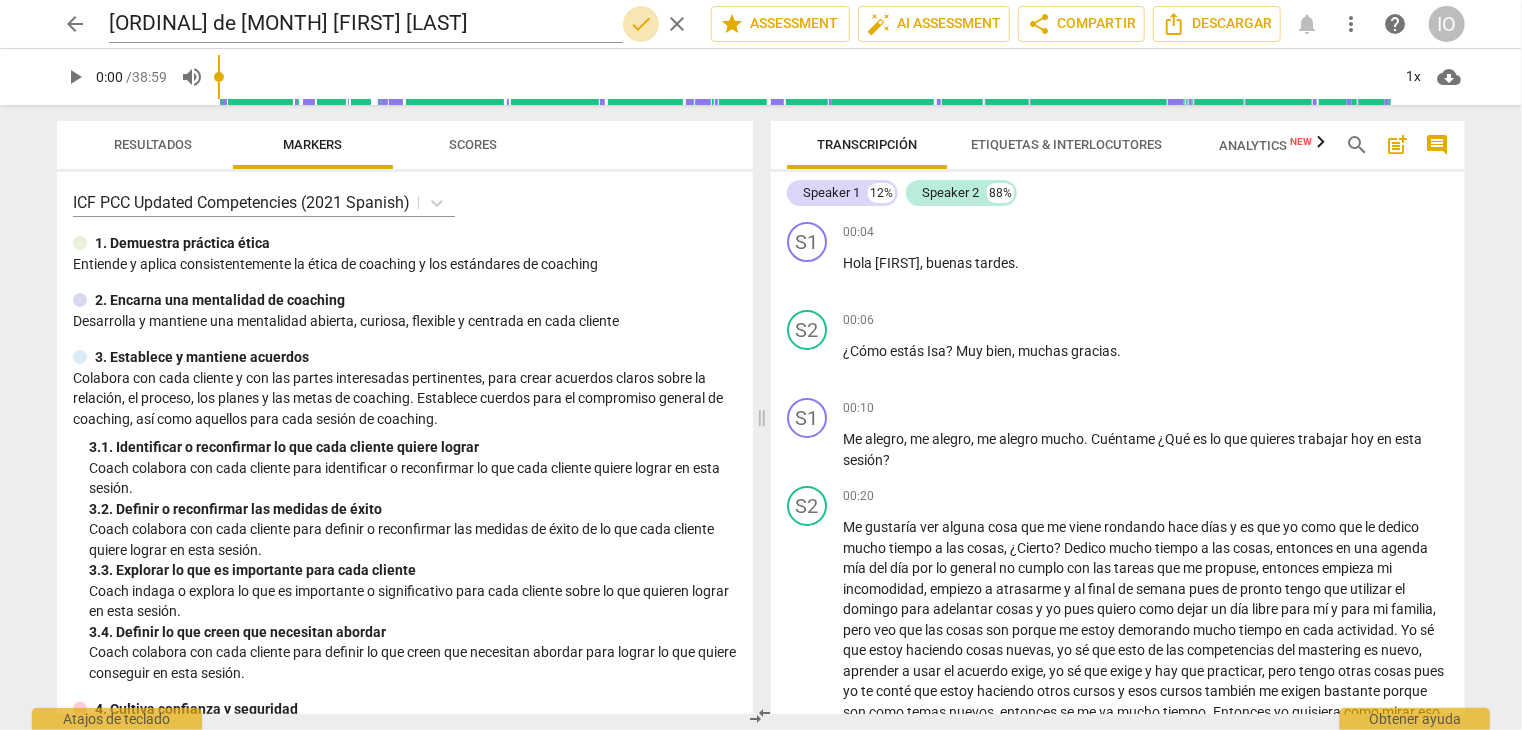 click on "done" at bounding box center [641, 24] 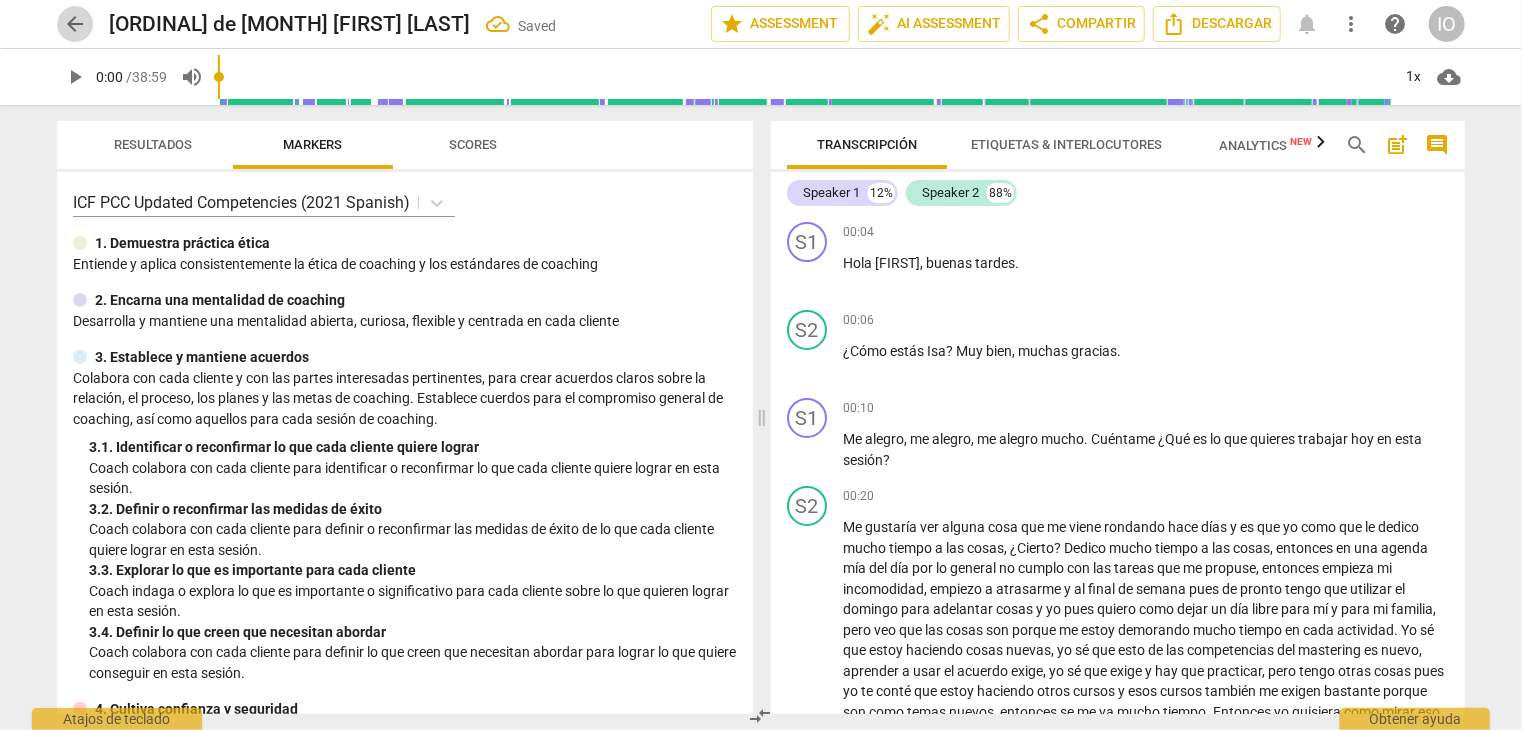 click on "arrow_back" at bounding box center (75, 24) 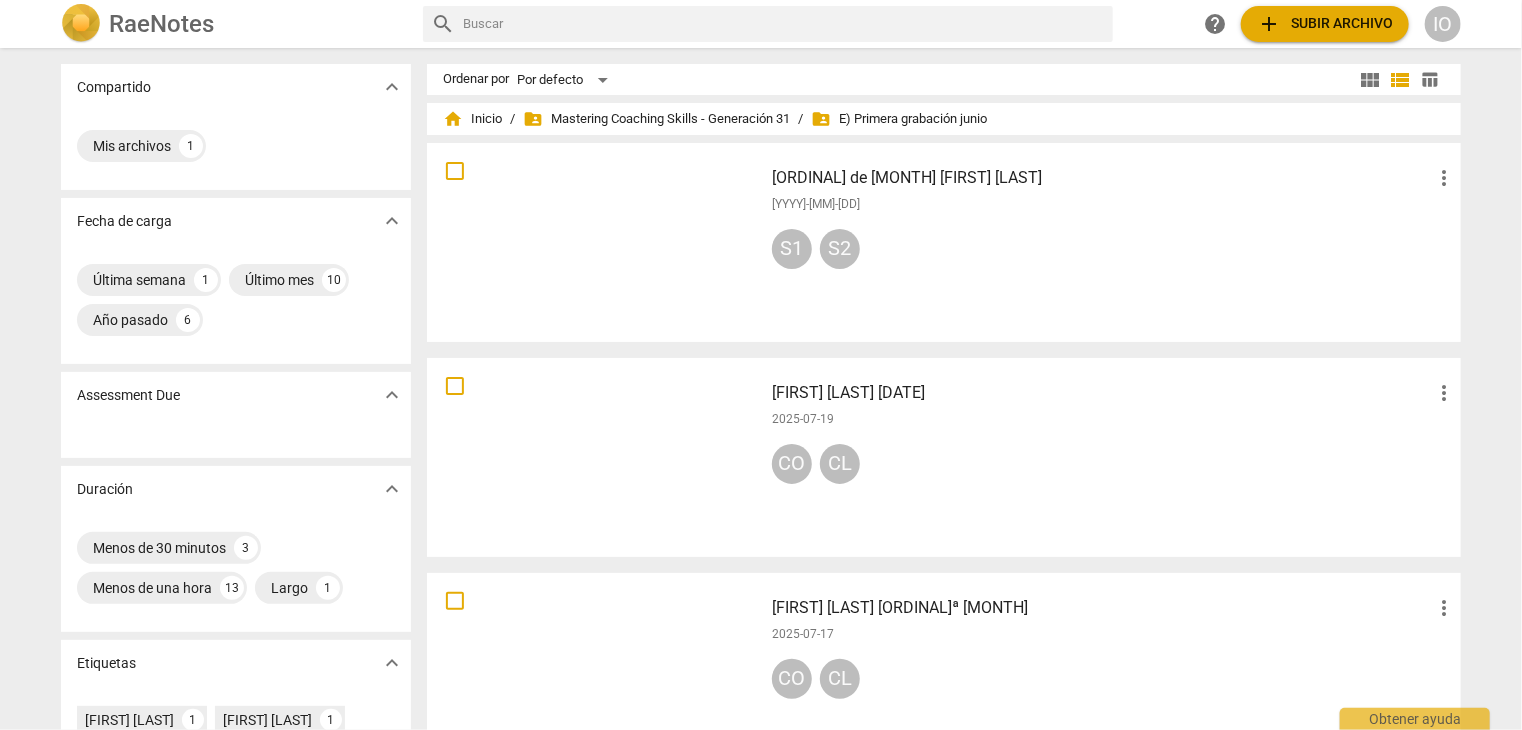 click at bounding box center [595, 242] 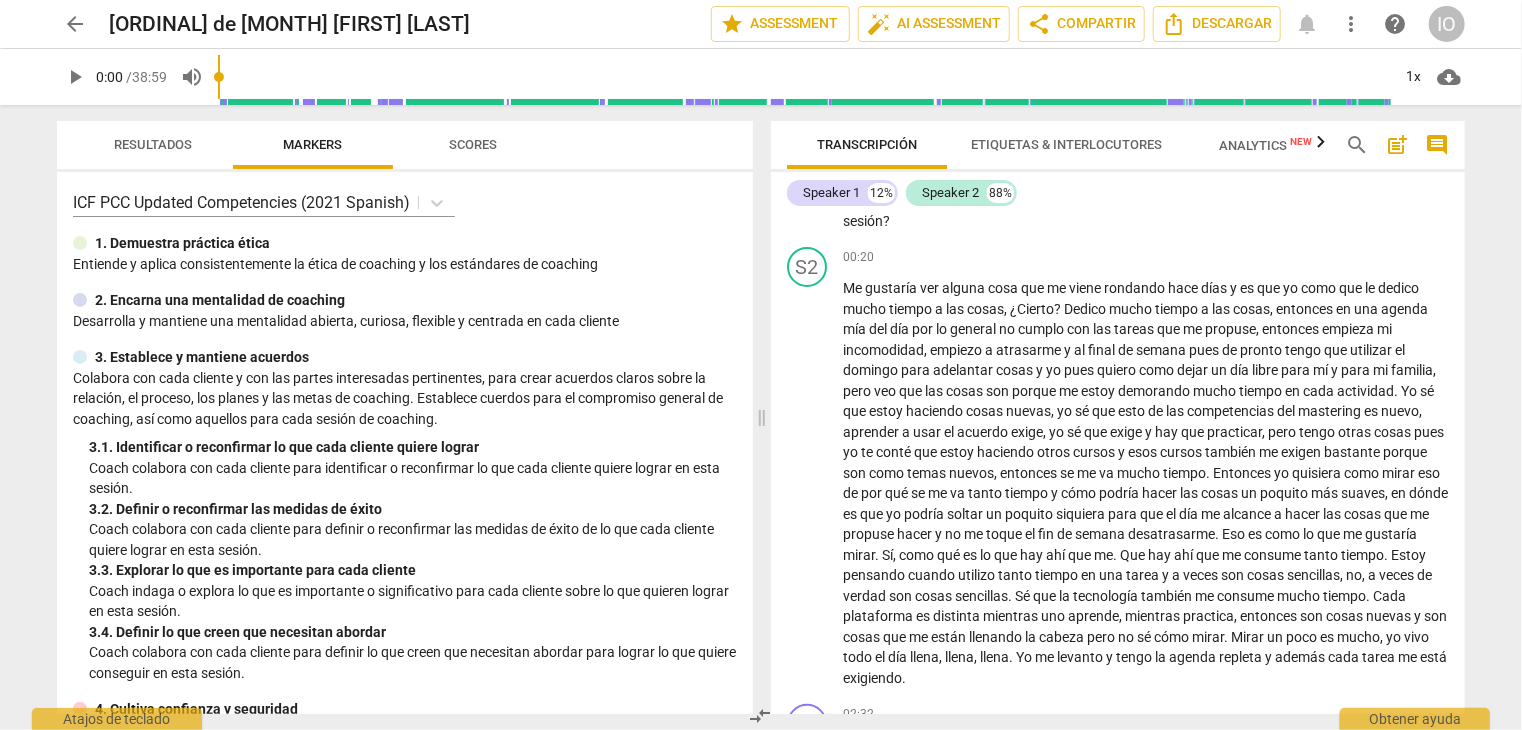 scroll, scrollTop: 0, scrollLeft: 0, axis: both 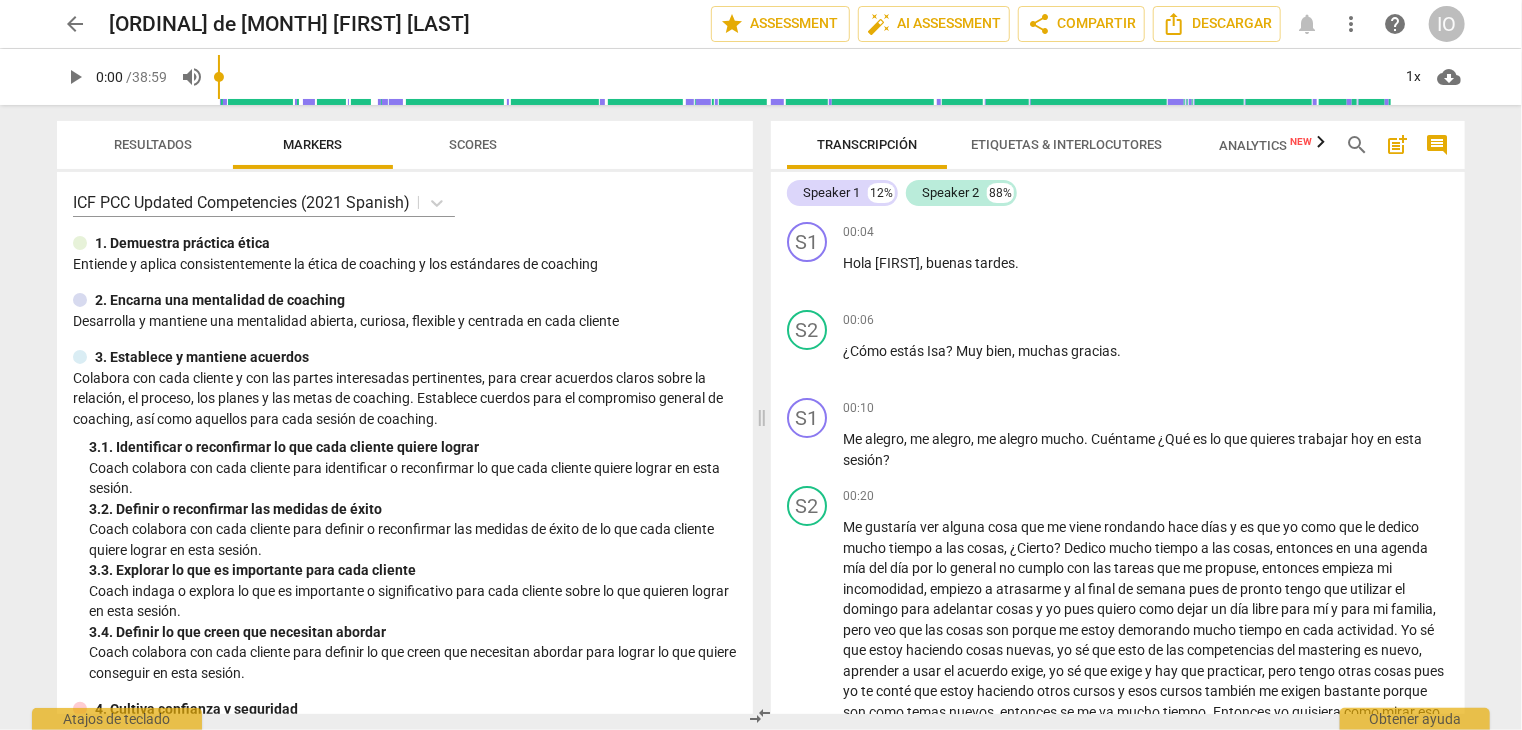 click on "arrow_back" at bounding box center [75, 24] 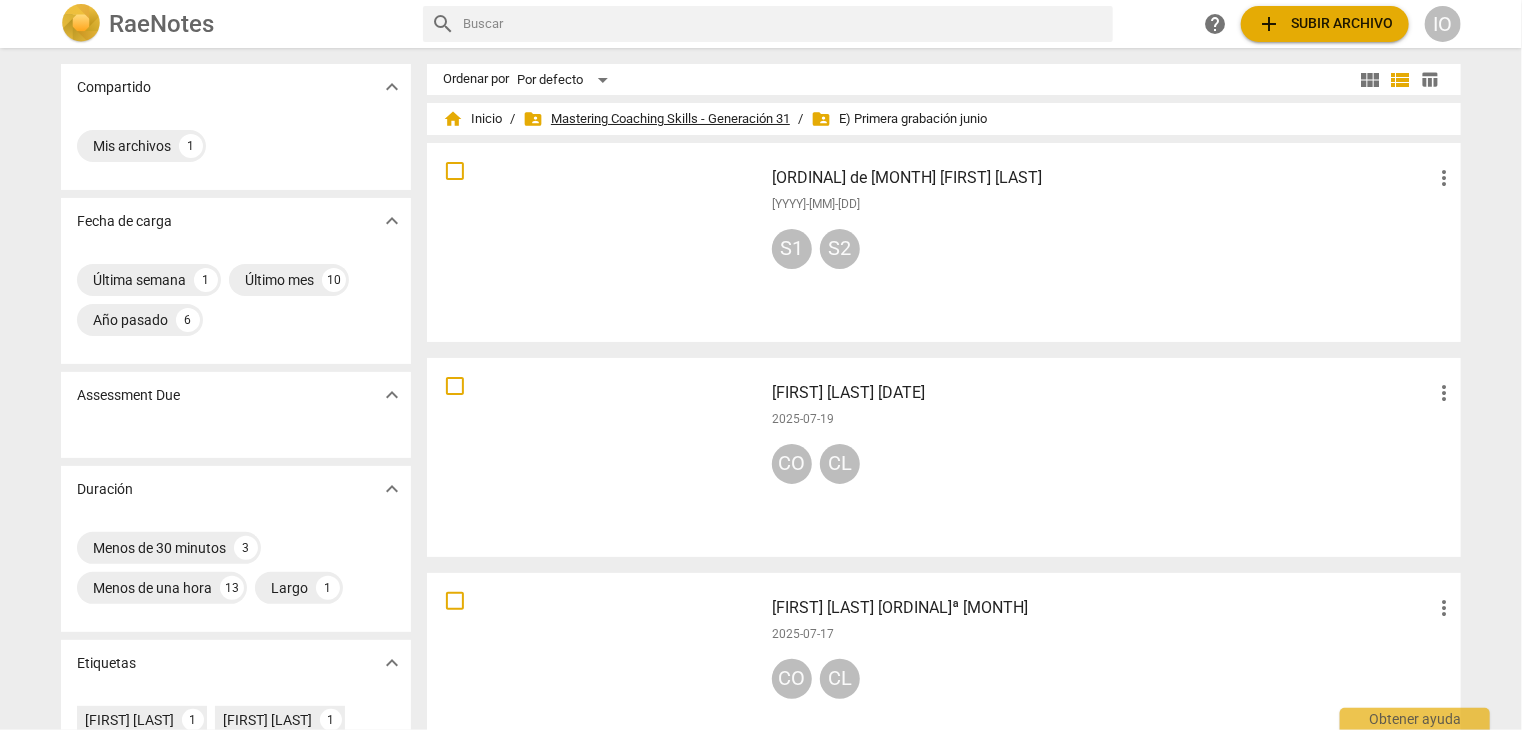 click on "folder_shared Mastering Coaching Skills - Generación 31" at bounding box center [656, 119] 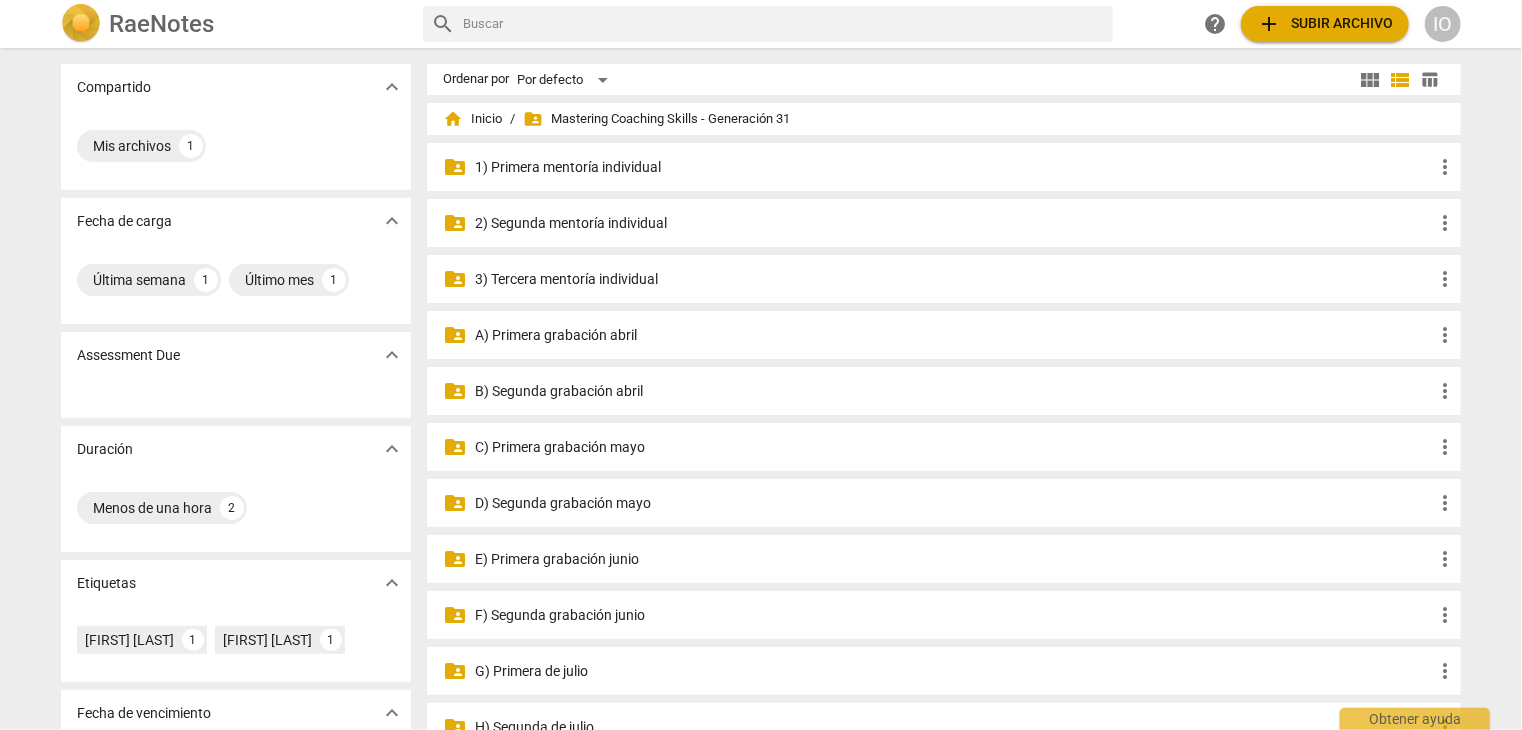 click on "D) Segunda grabación mayo" at bounding box center (954, 503) 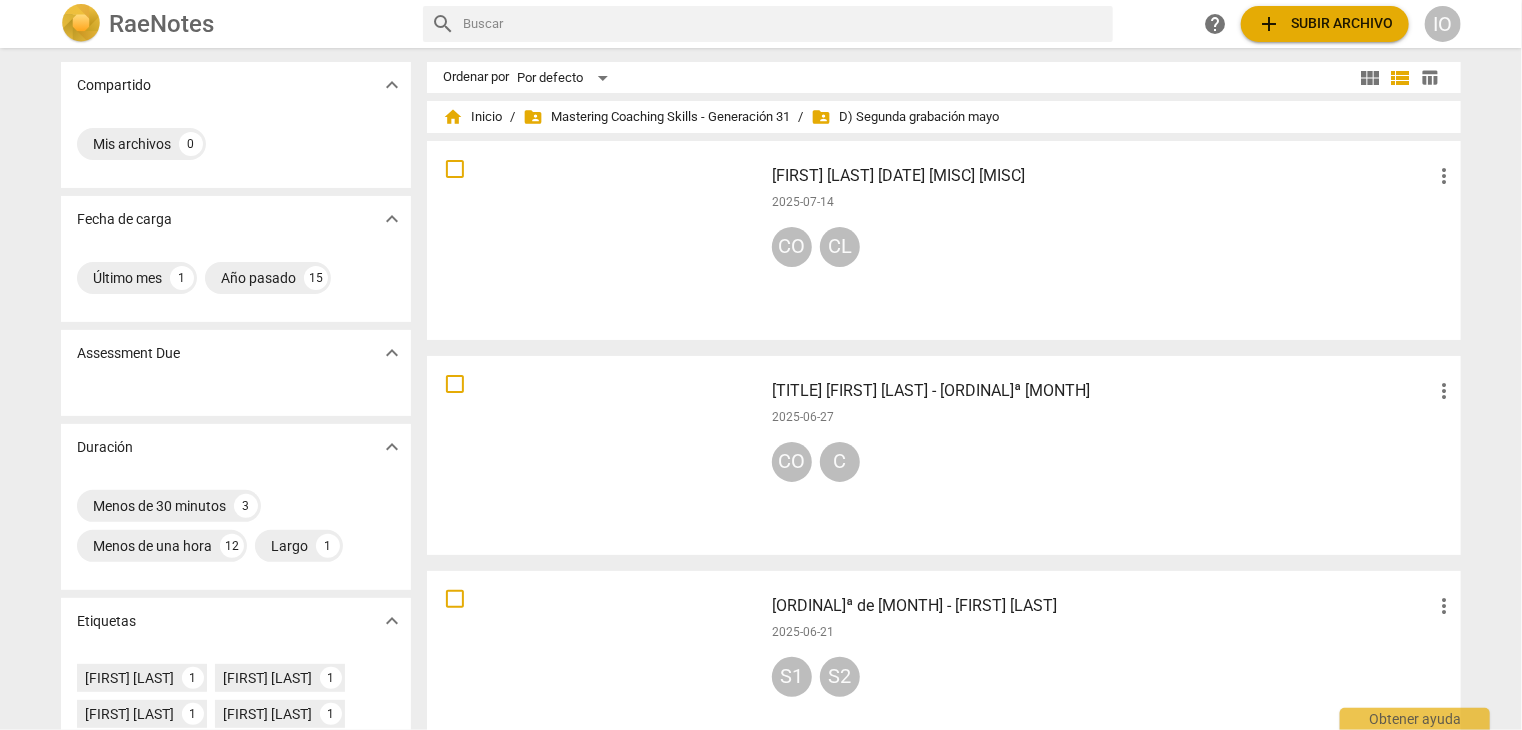 scroll, scrollTop: 0, scrollLeft: 0, axis: both 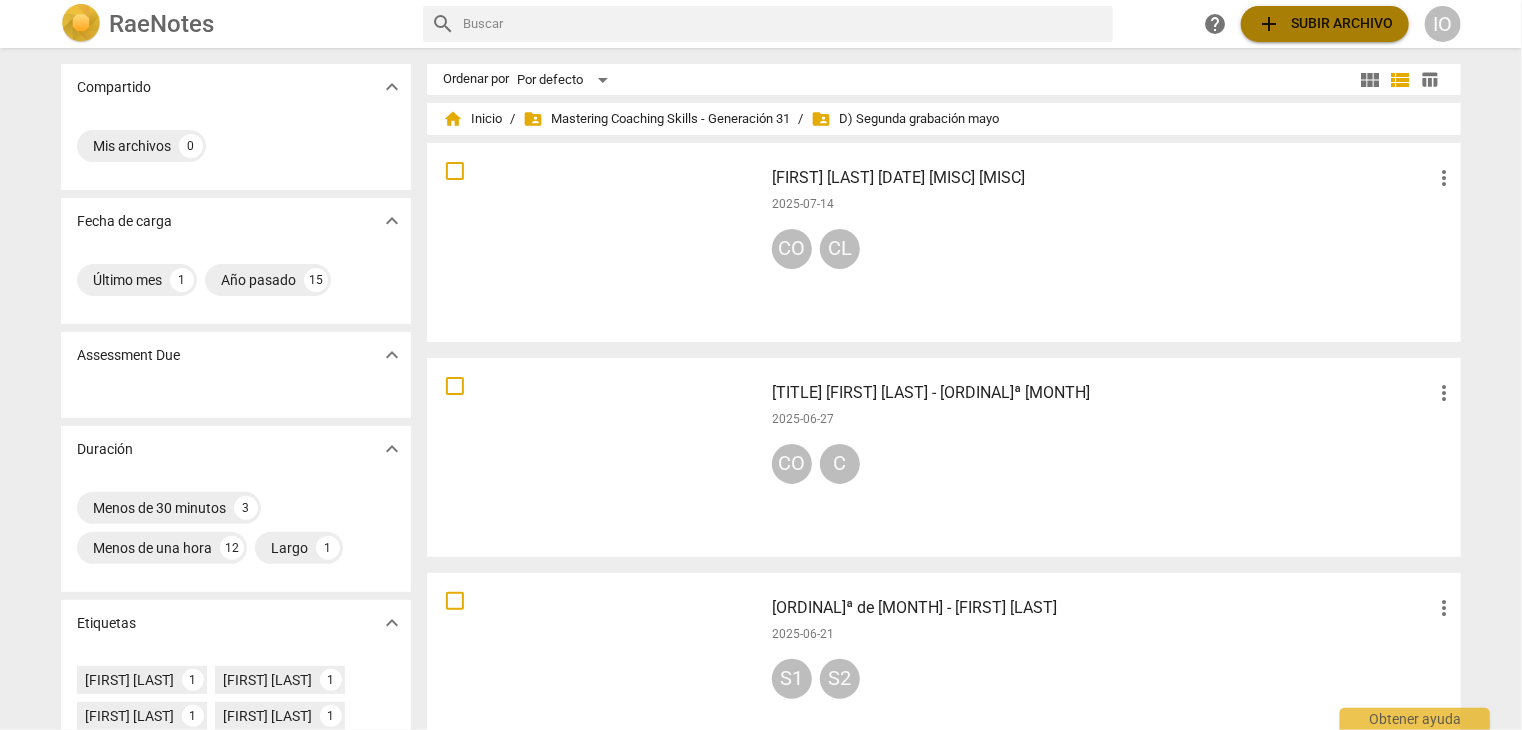 click on "add   Subir archivo" at bounding box center (1325, 24) 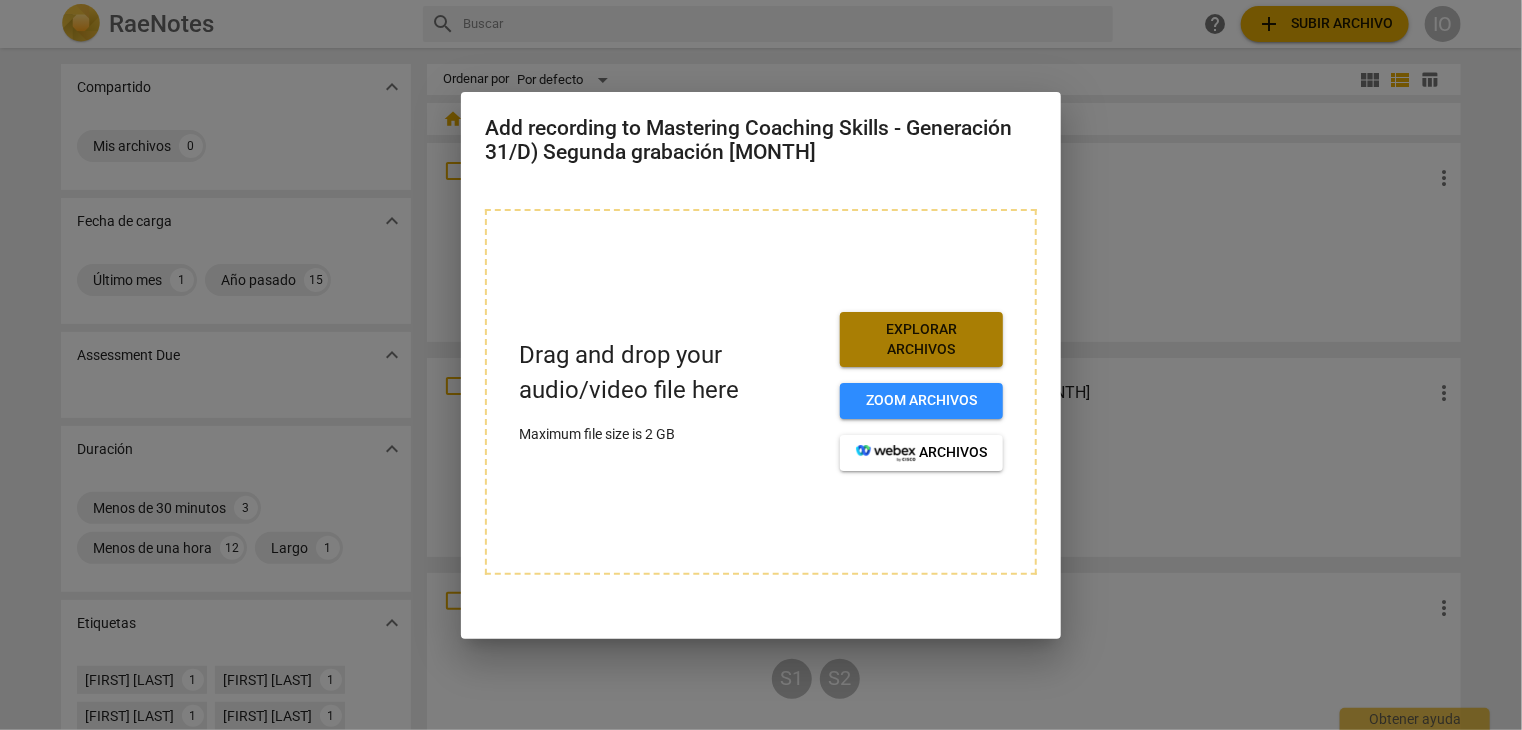 click on "Explorar archivos" at bounding box center (921, 339) 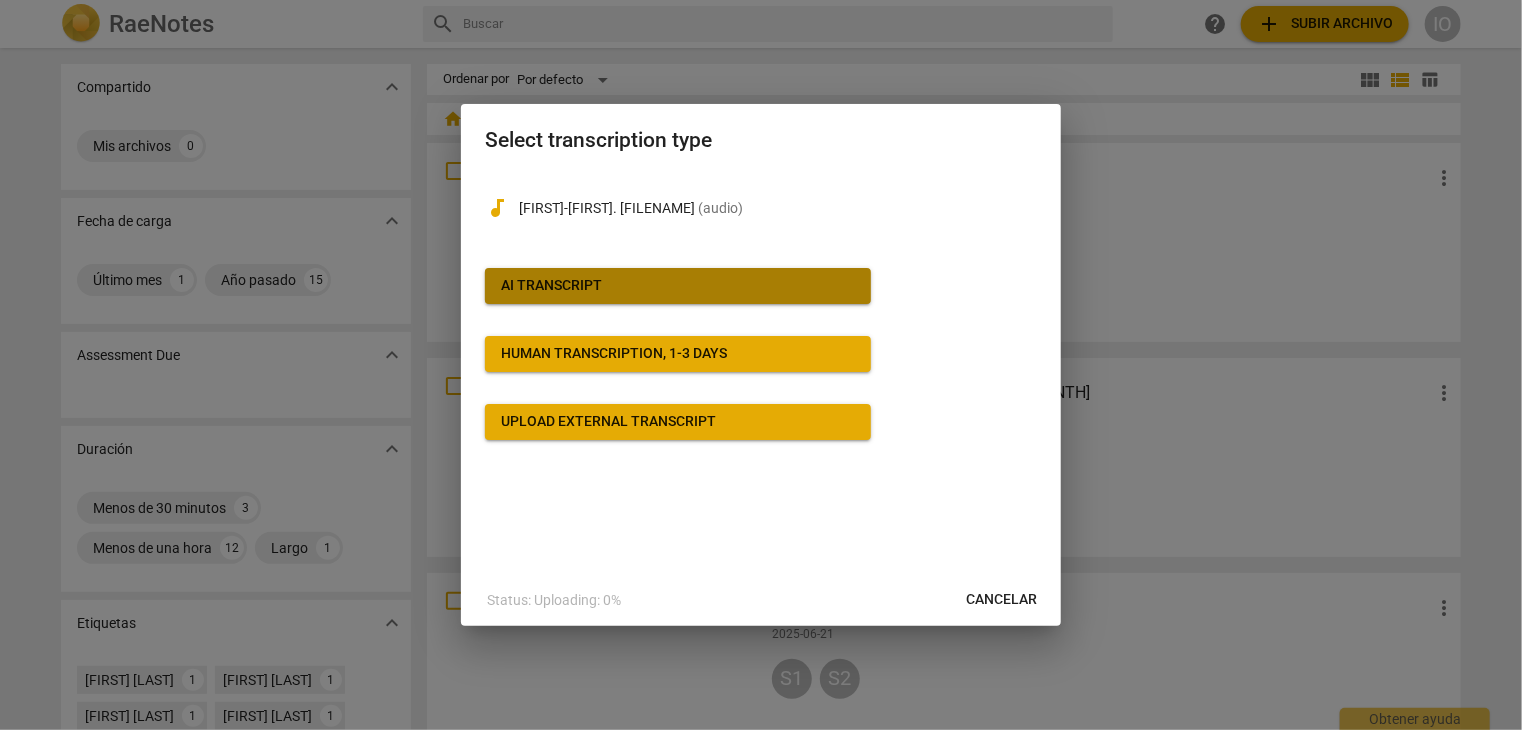 click on "AI Transcript" at bounding box center (678, 286) 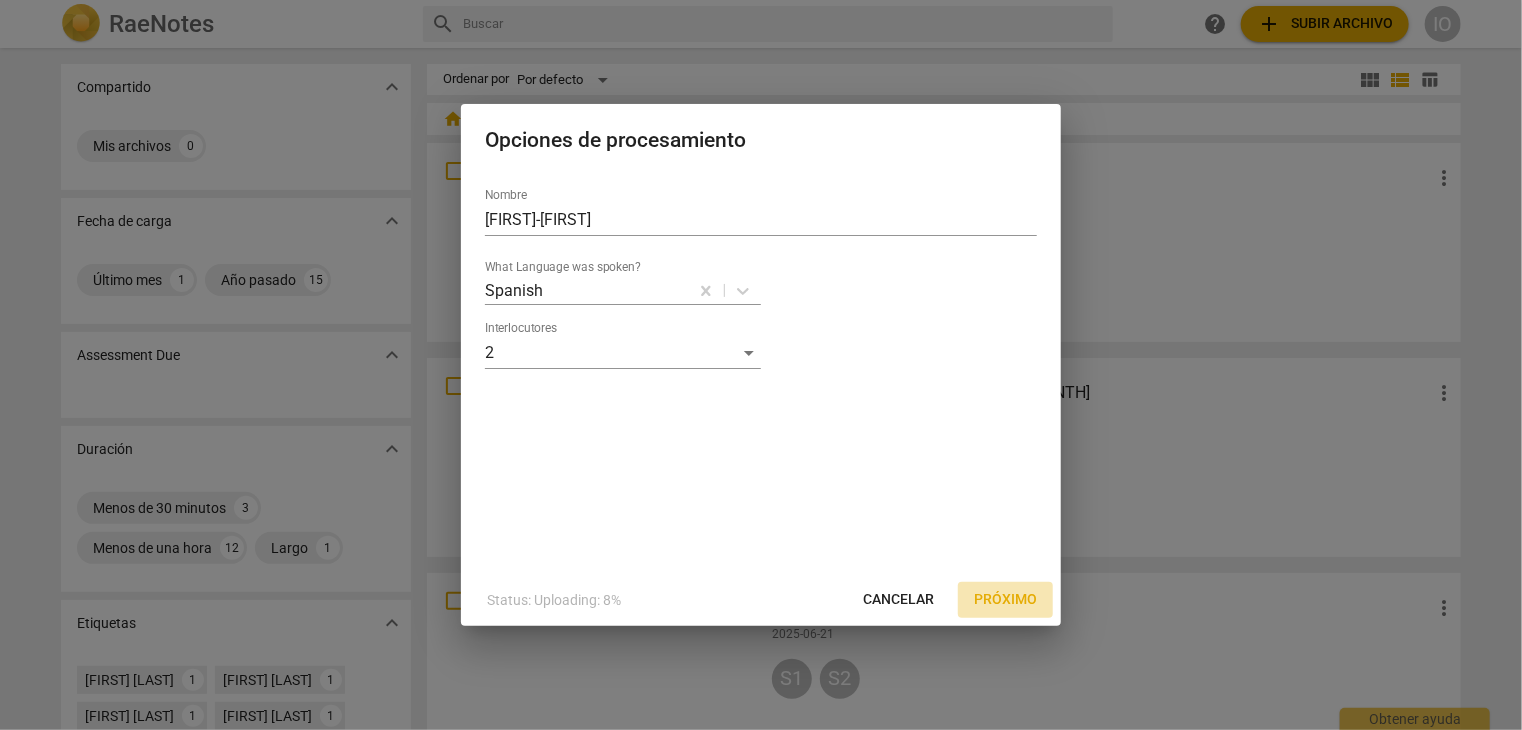 click on "Próximo" at bounding box center [1005, 600] 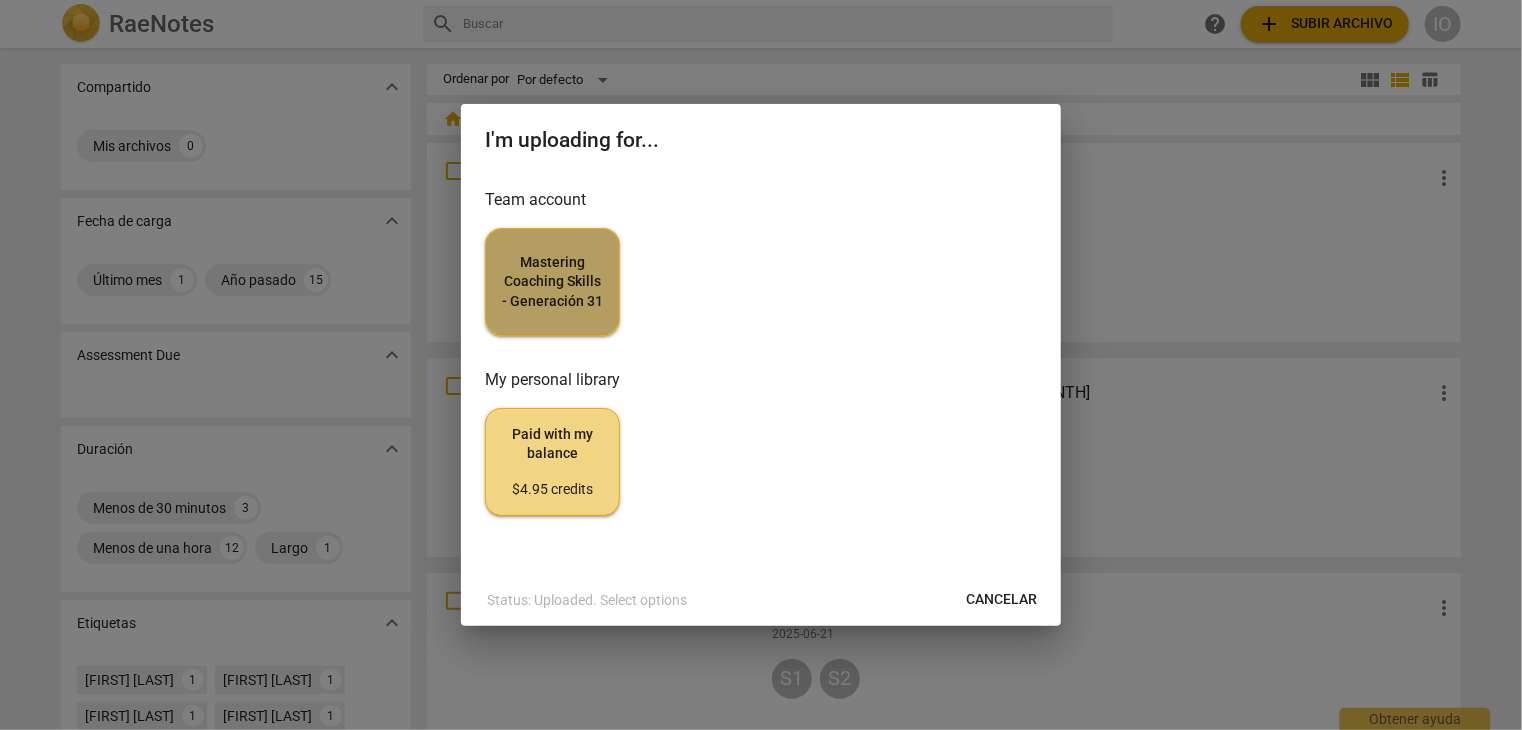 click on "Mastering Coaching Skills - Generación 31" at bounding box center [552, 282] 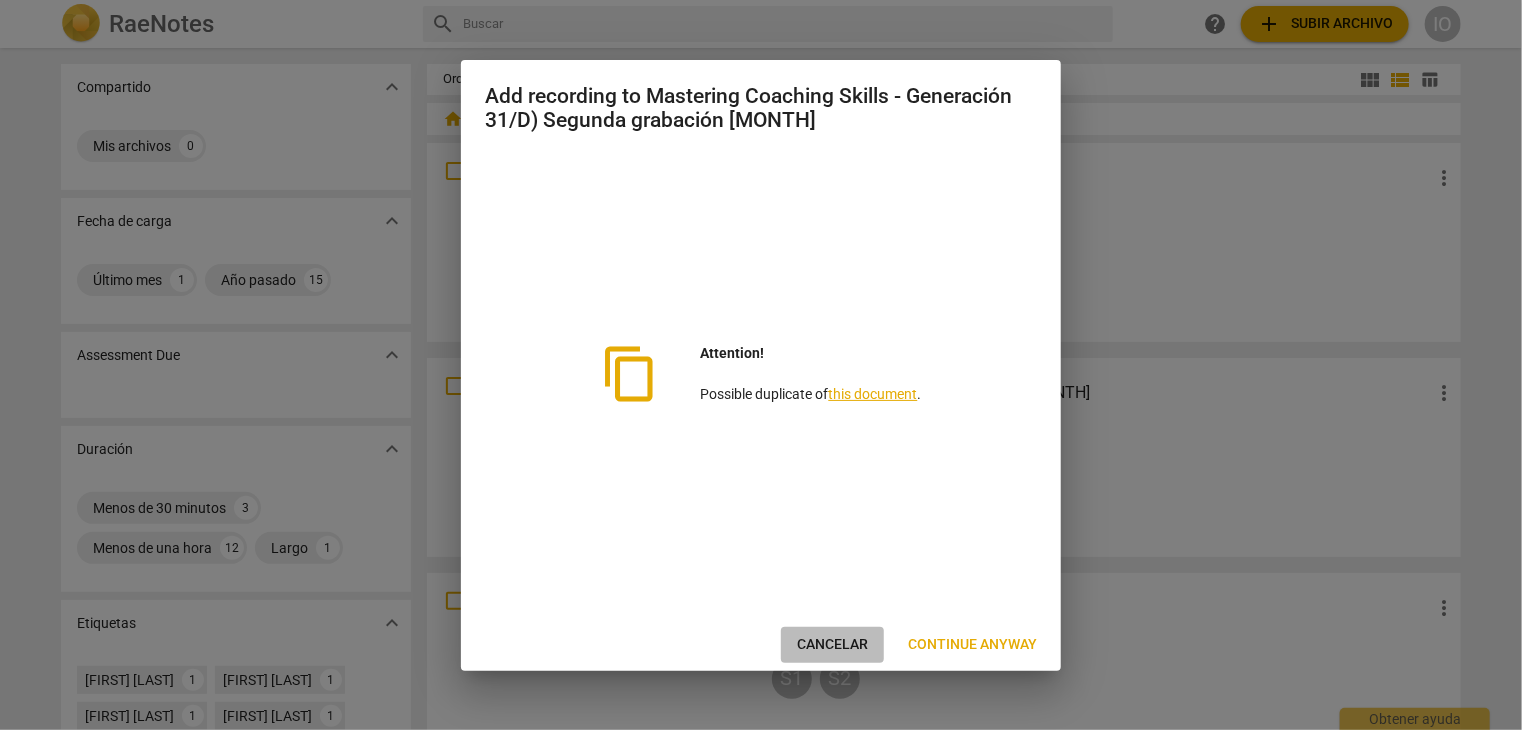 drag, startPoint x: 847, startPoint y: 646, endPoint x: 809, endPoint y: 97, distance: 550.31354 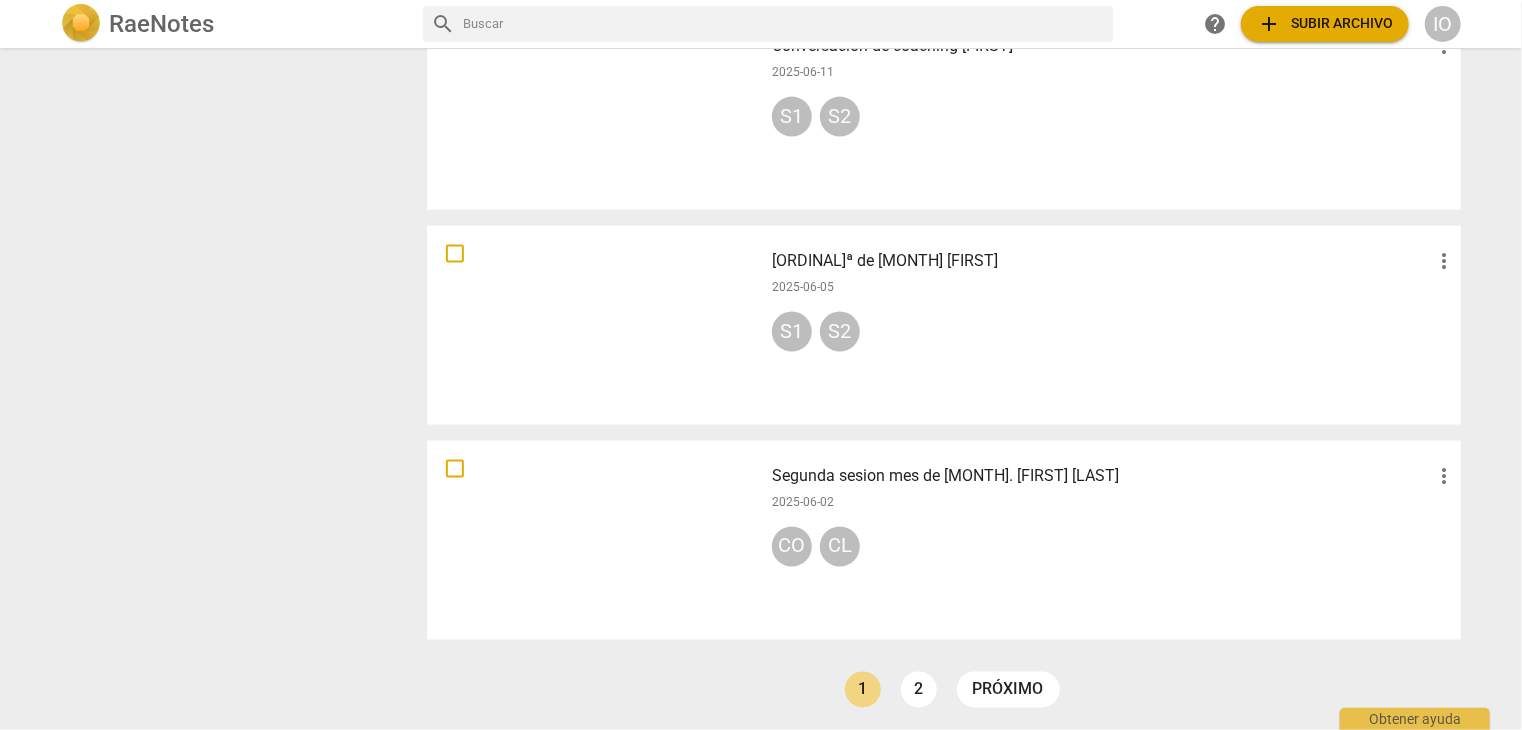 scroll, scrollTop: 1425, scrollLeft: 0, axis: vertical 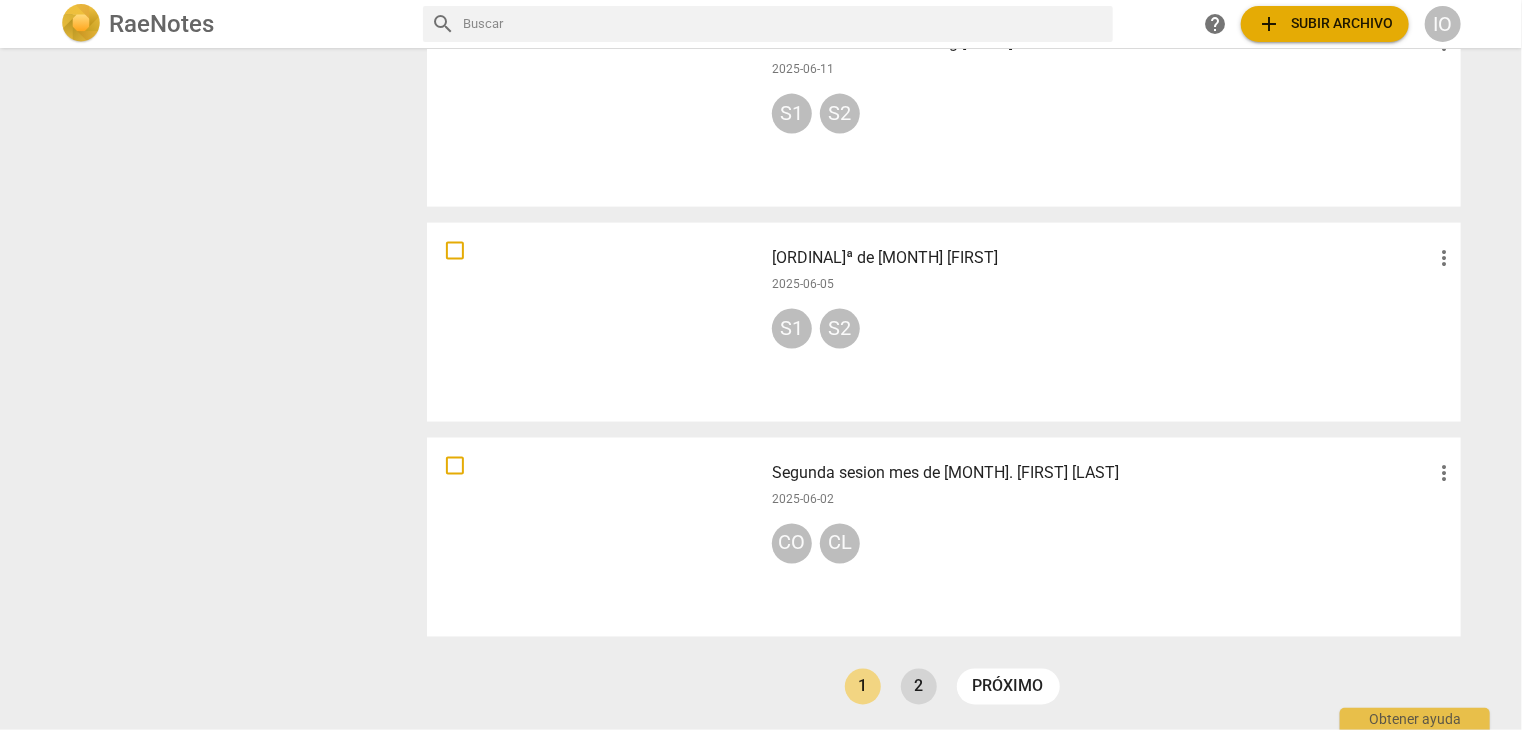click on "2" at bounding box center (919, 687) 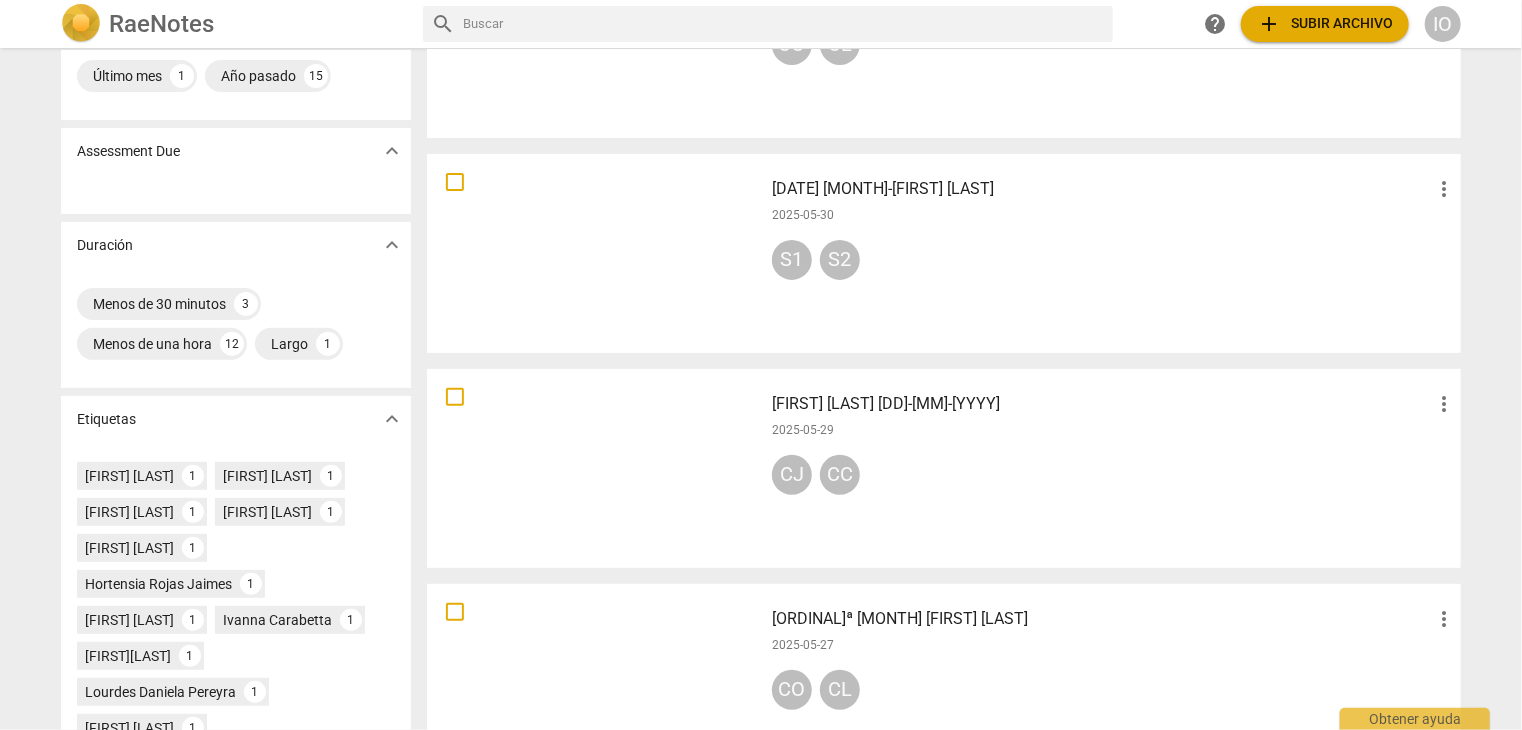 scroll, scrollTop: 0, scrollLeft: 0, axis: both 